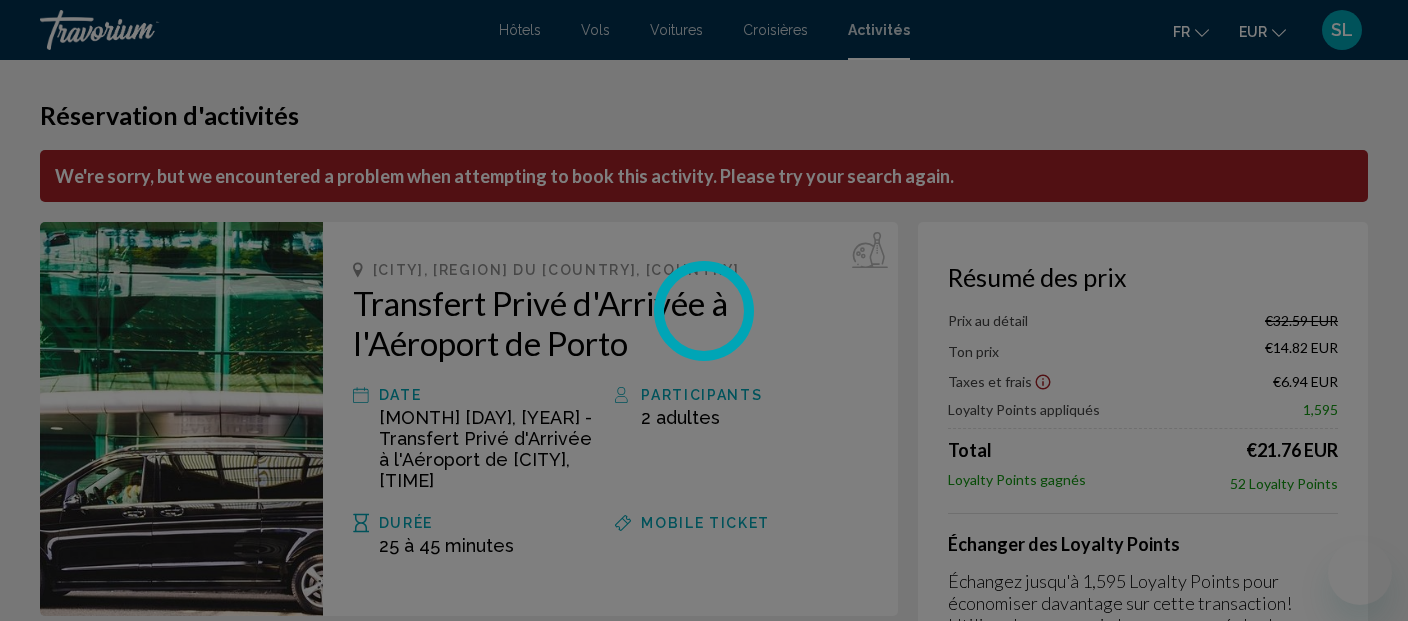 scroll, scrollTop: 0, scrollLeft: 0, axis: both 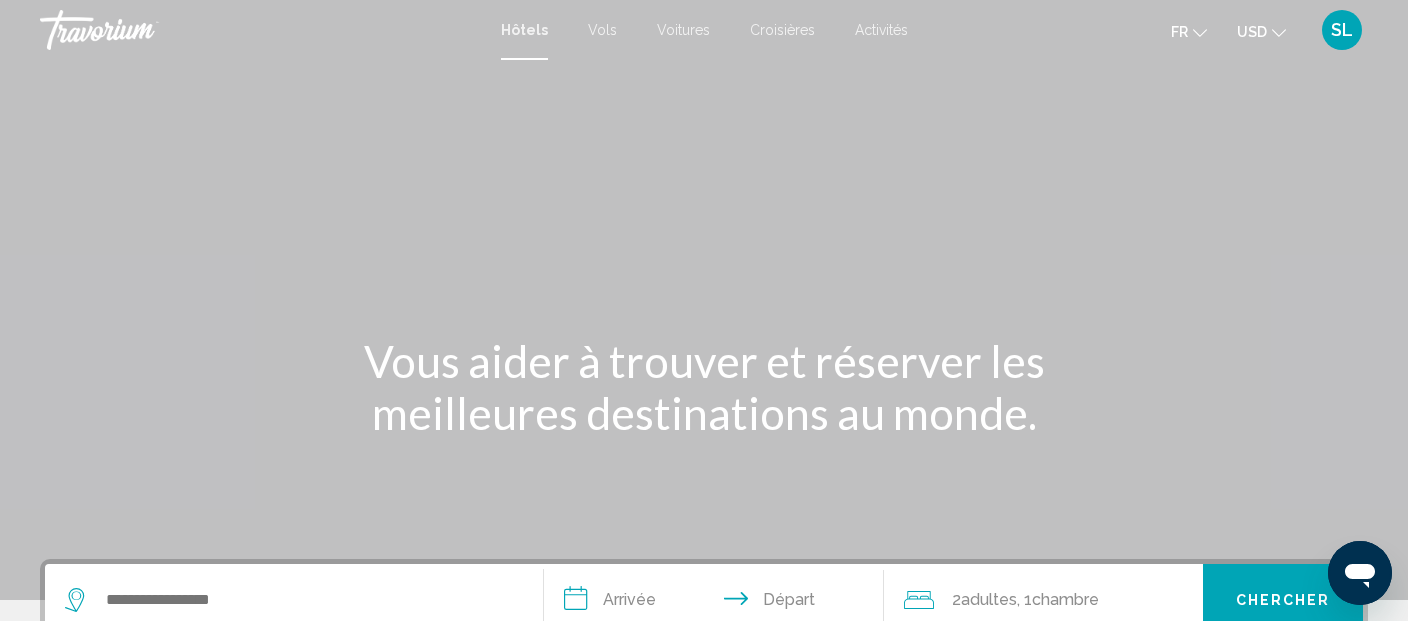 click on "Activités" at bounding box center (881, 30) 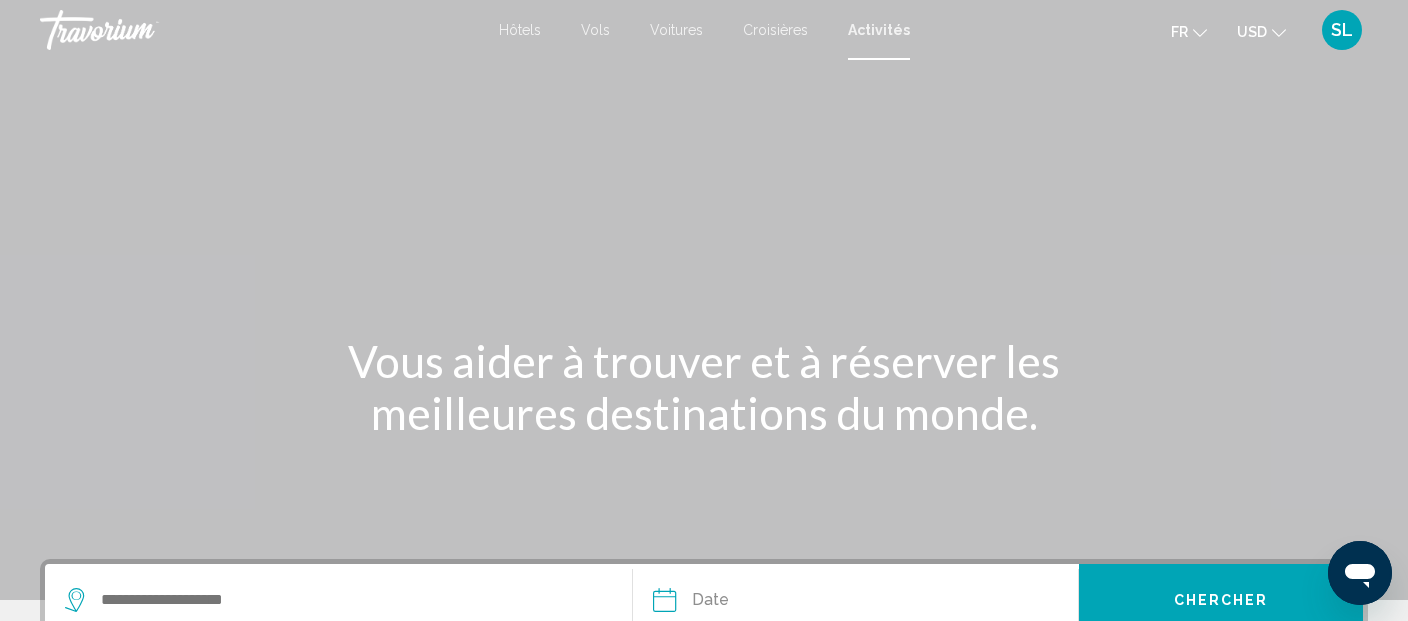 click 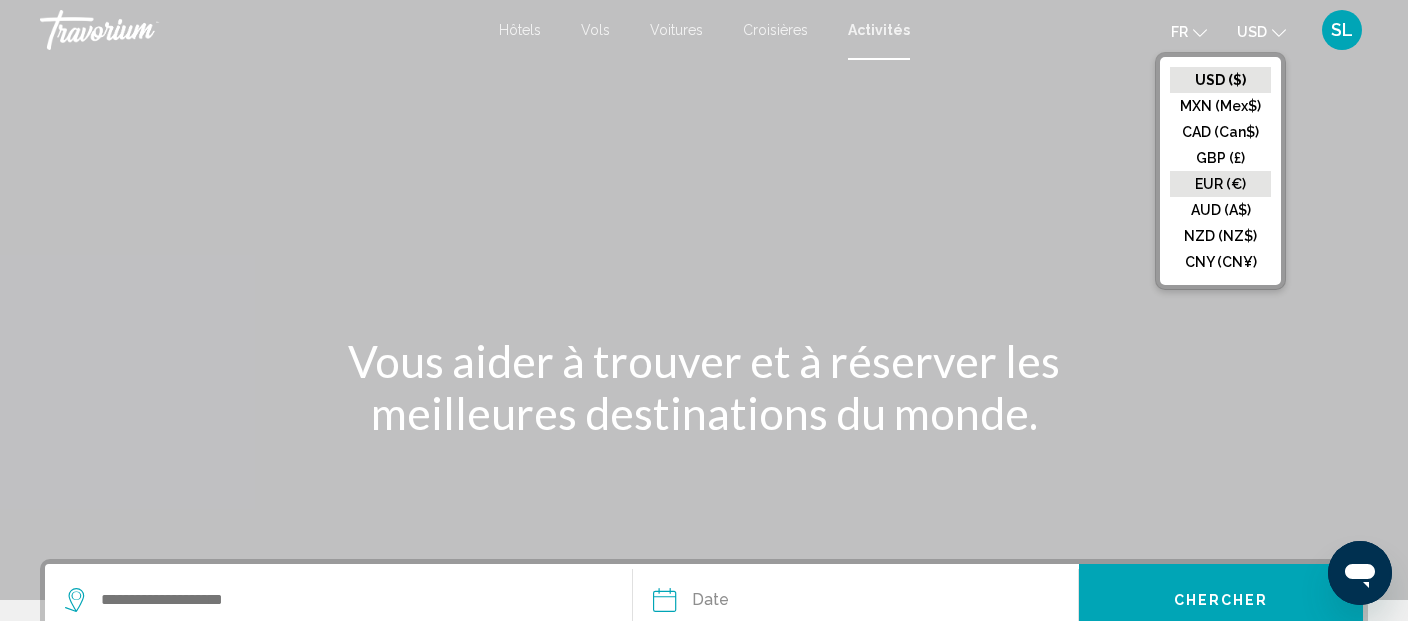click on "EUR (€)" 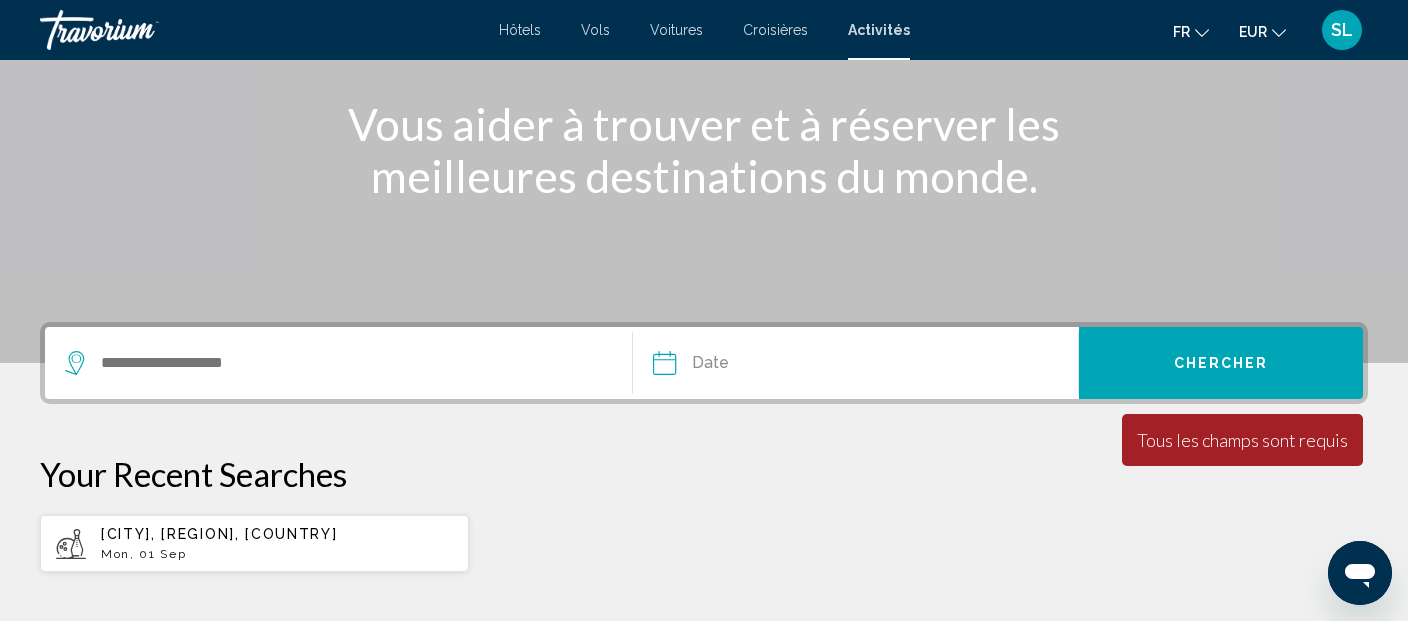 scroll, scrollTop: 257, scrollLeft: 0, axis: vertical 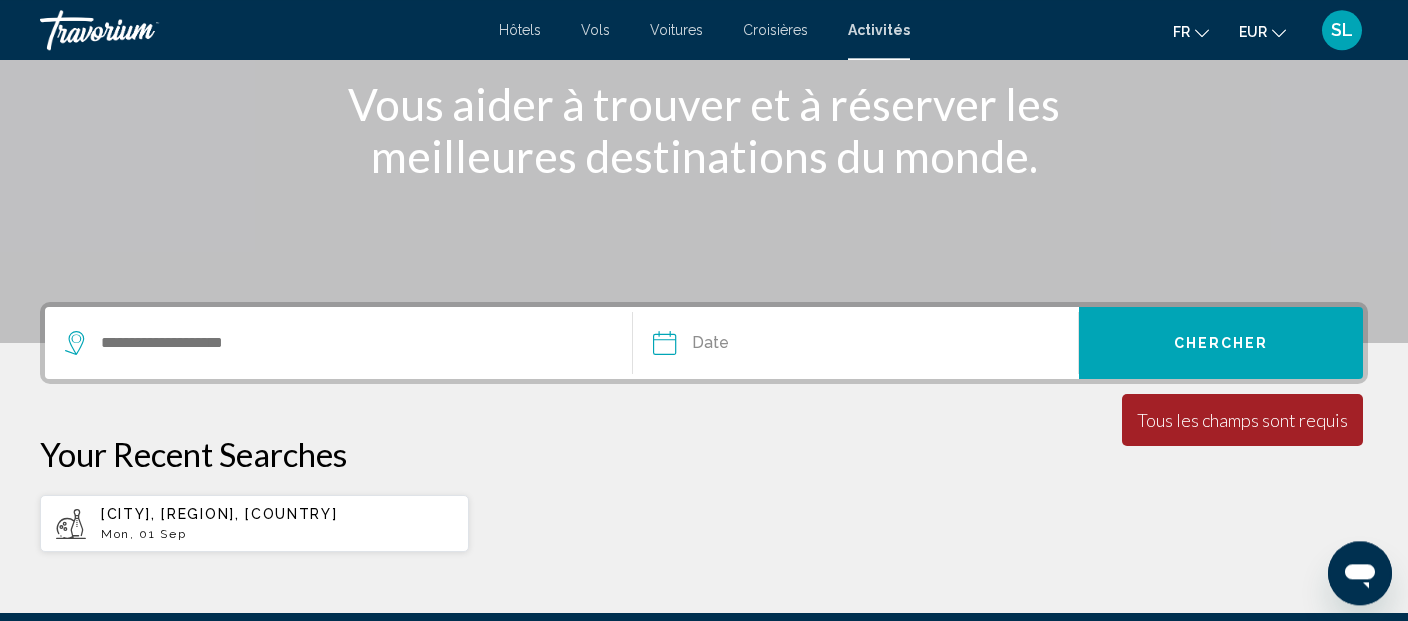 click on "[CITY], [REGION], [COUNTRY]  [DAY_OF_WEEK], [DAY] [MONTH]" at bounding box center [277, 523] 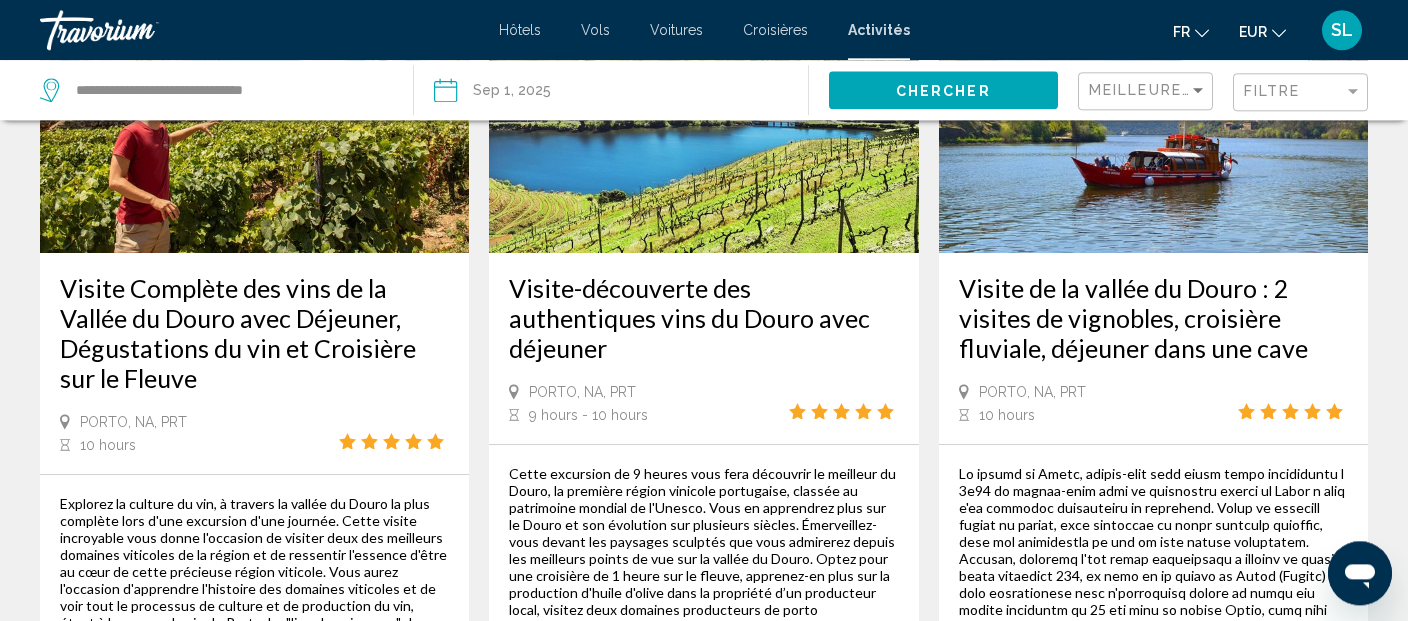 scroll, scrollTop: 0, scrollLeft: 0, axis: both 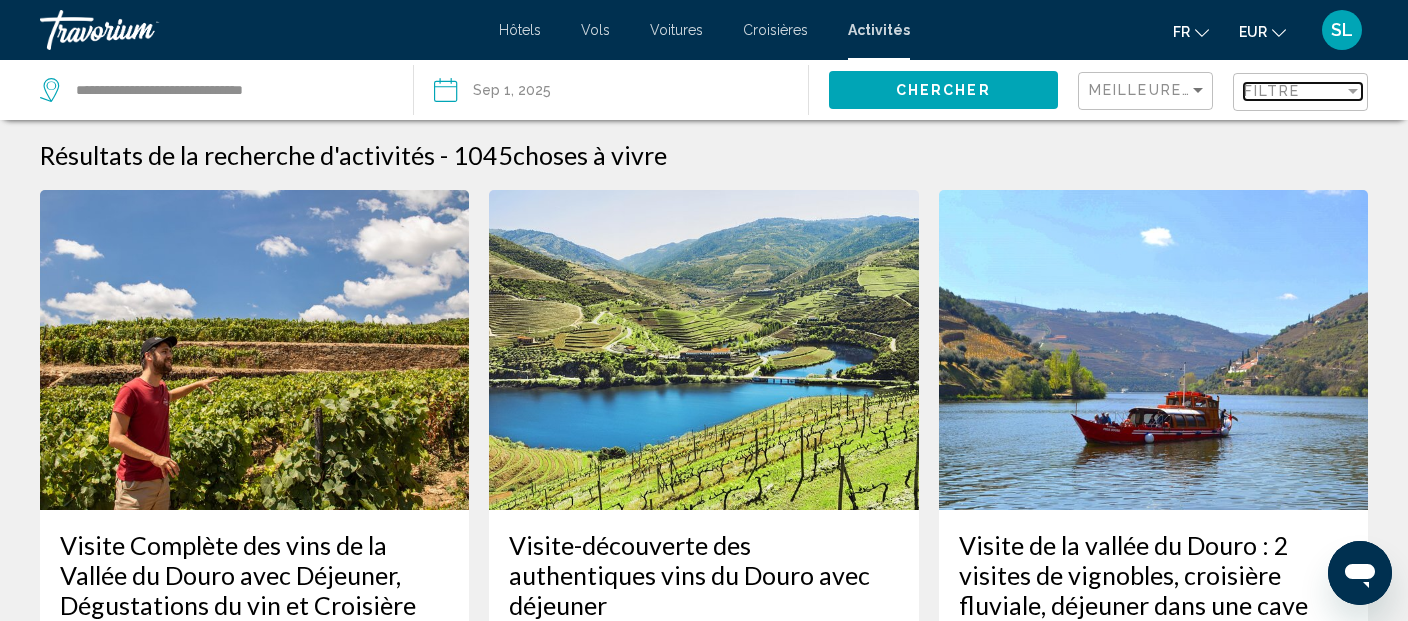 click on "Filtre" at bounding box center [1294, 91] 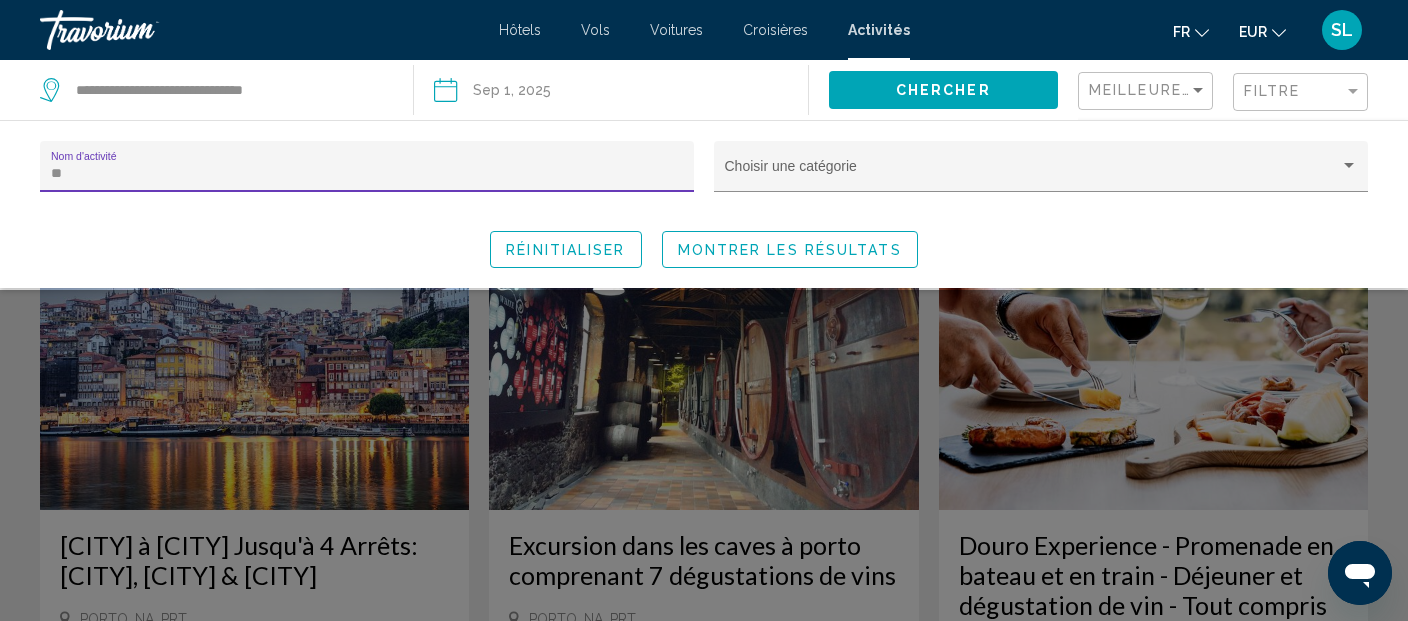type on "*" 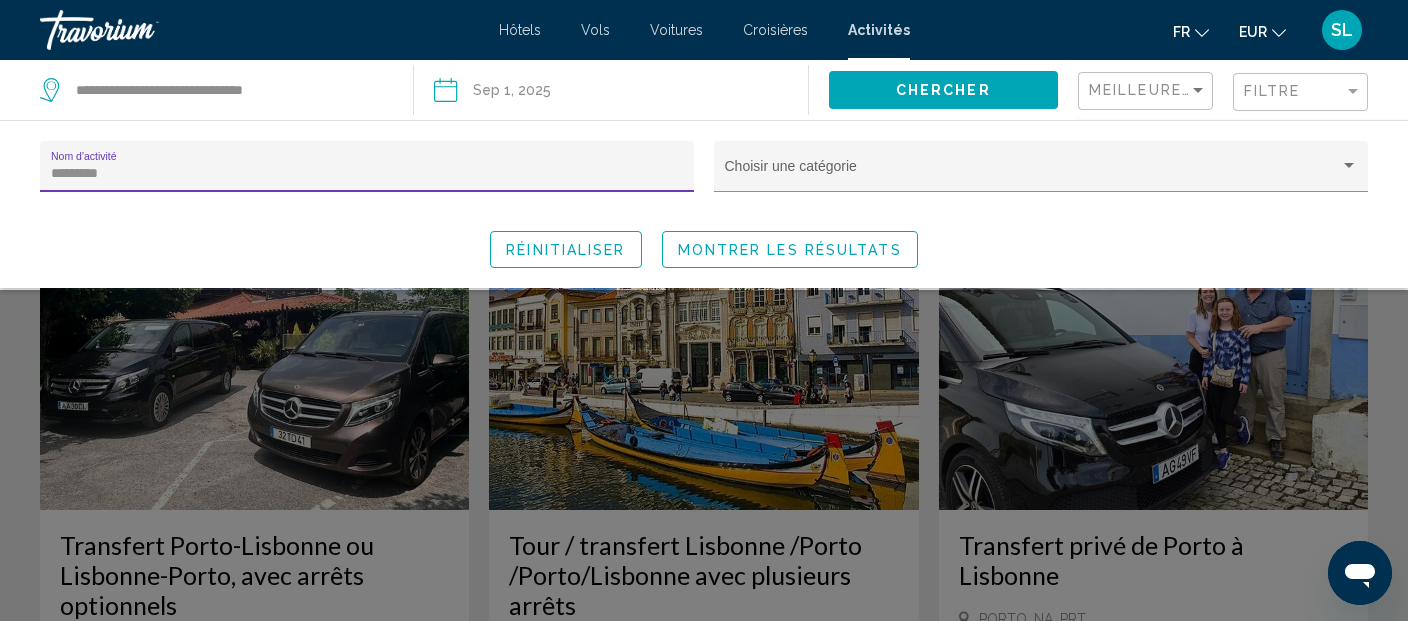 type on "*********" 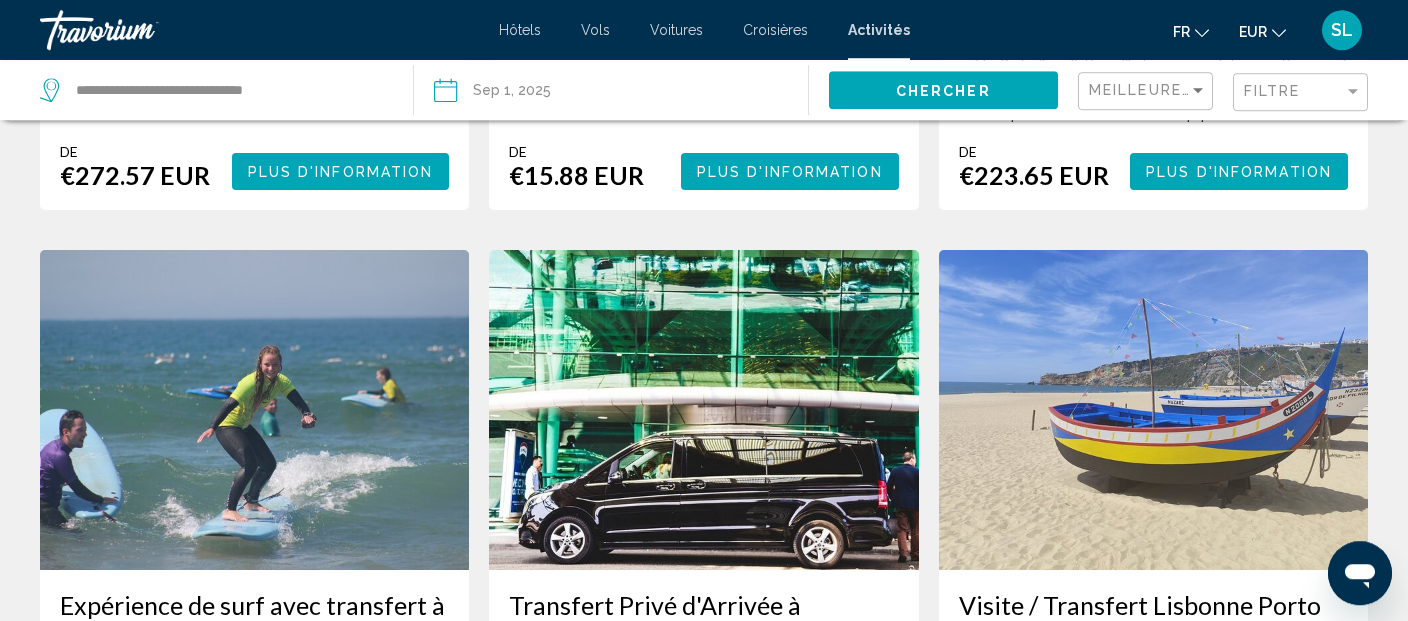 scroll, scrollTop: 2793, scrollLeft: 0, axis: vertical 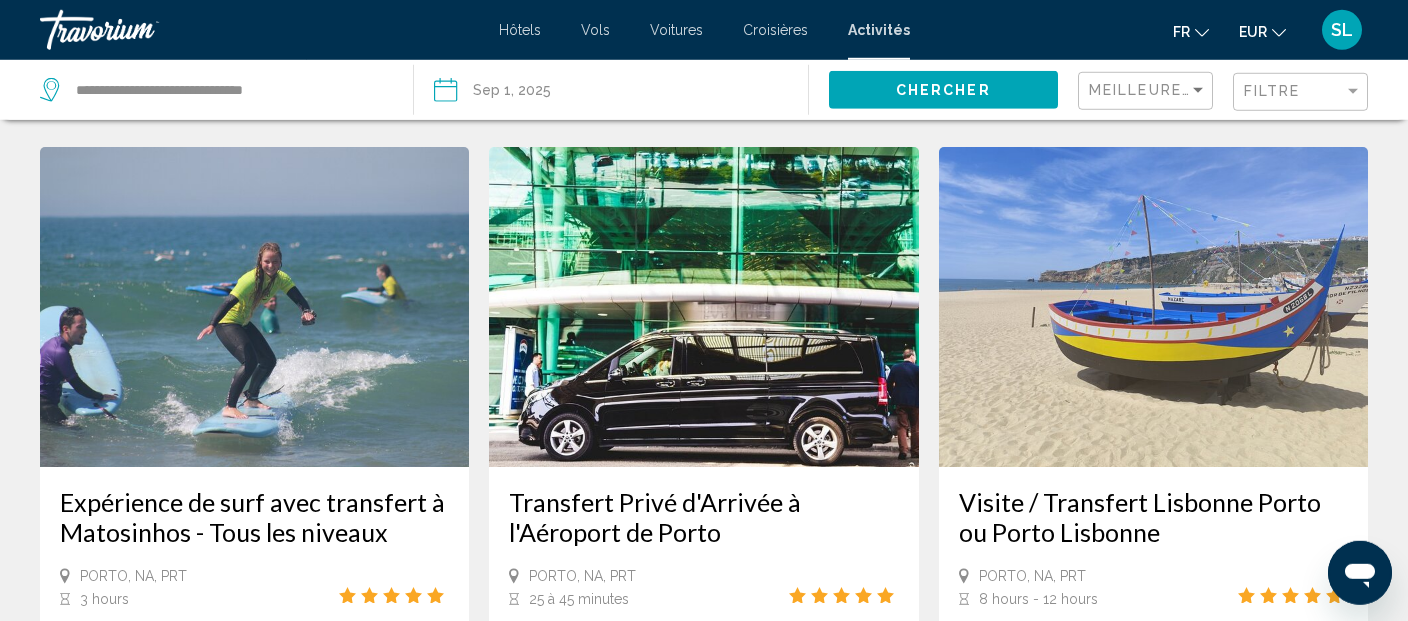 click on "Visite / Transfert Lisbonne Porto ou Porto Lisbonne" at bounding box center (1153, 527) 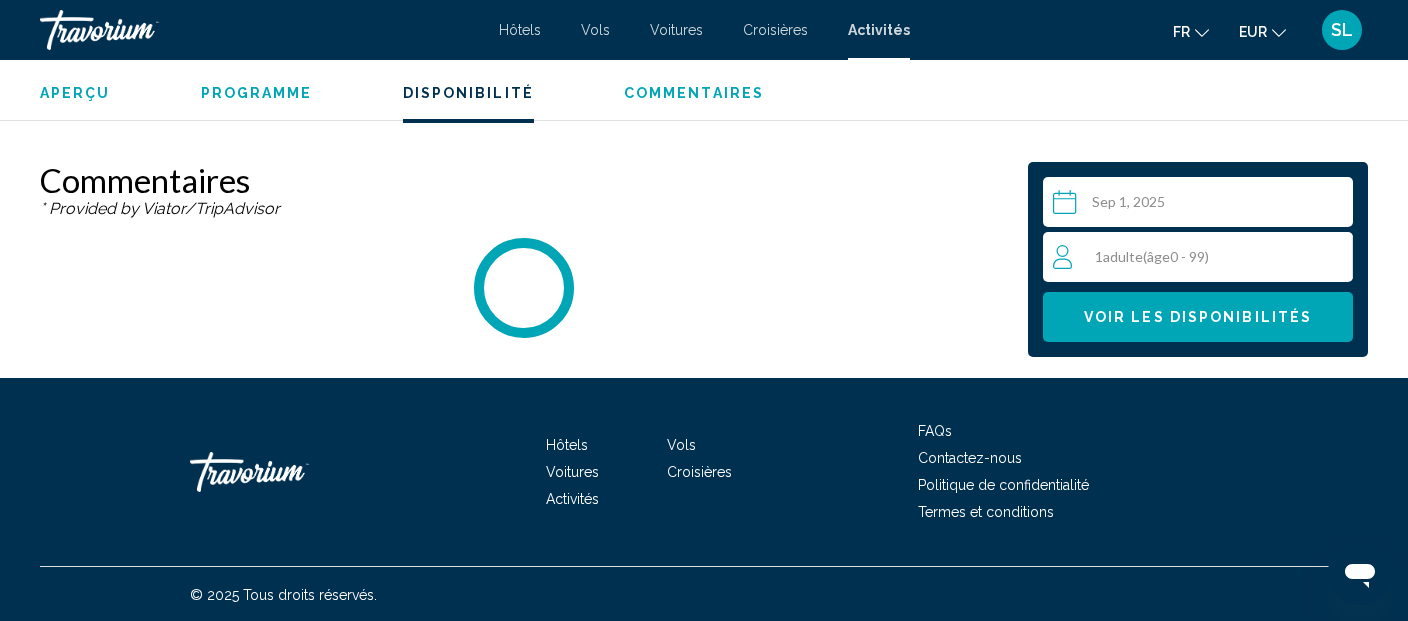 scroll, scrollTop: 4428, scrollLeft: 0, axis: vertical 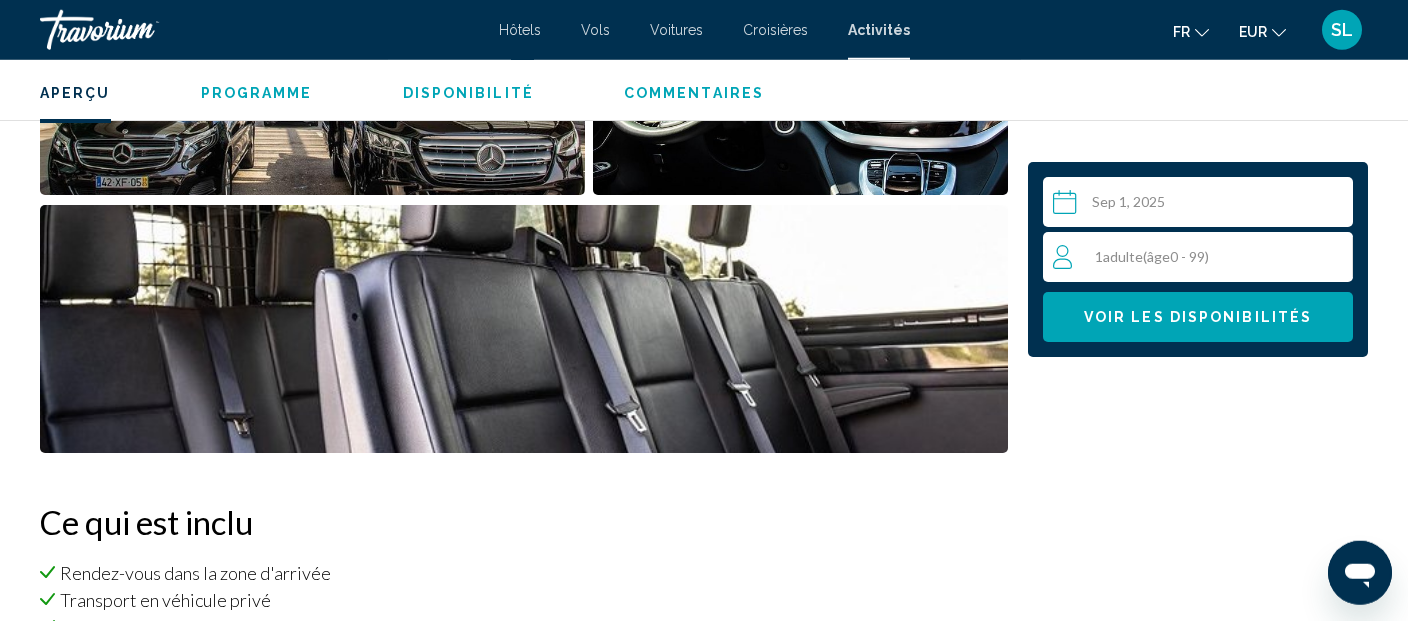 click on "1  Adulte Adultes  ( âge  0 - 99)" at bounding box center [1203, 257] 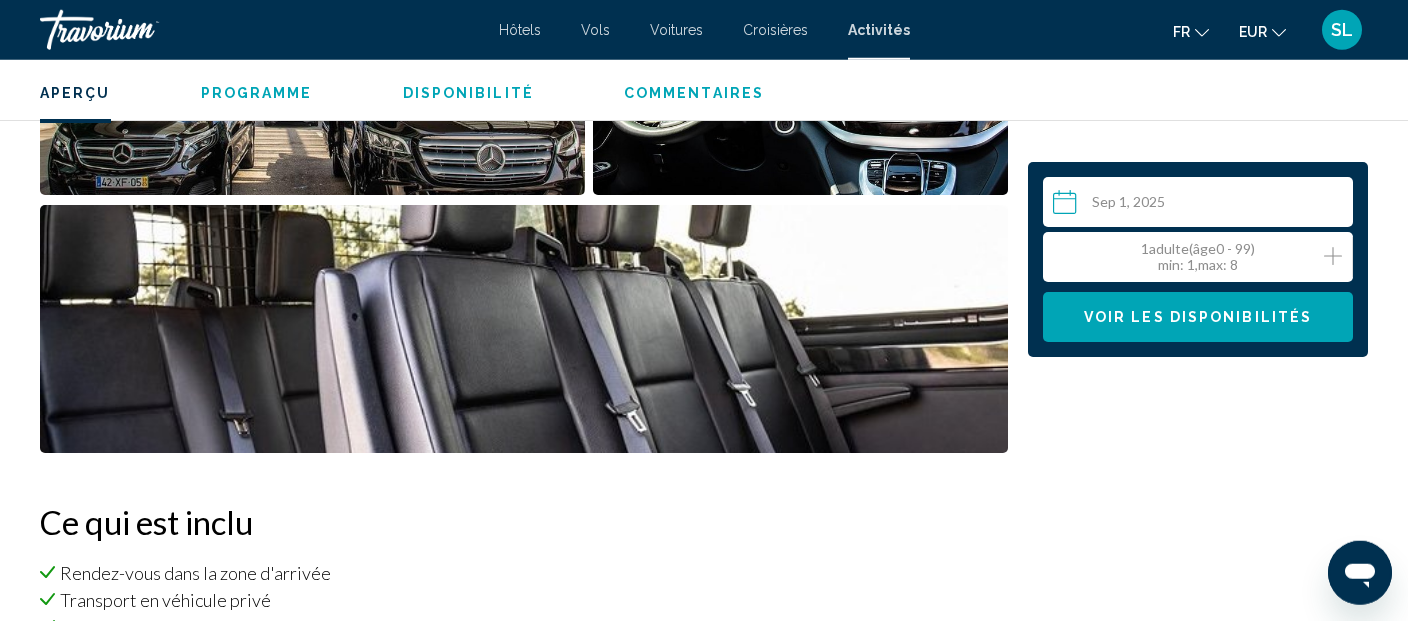 click 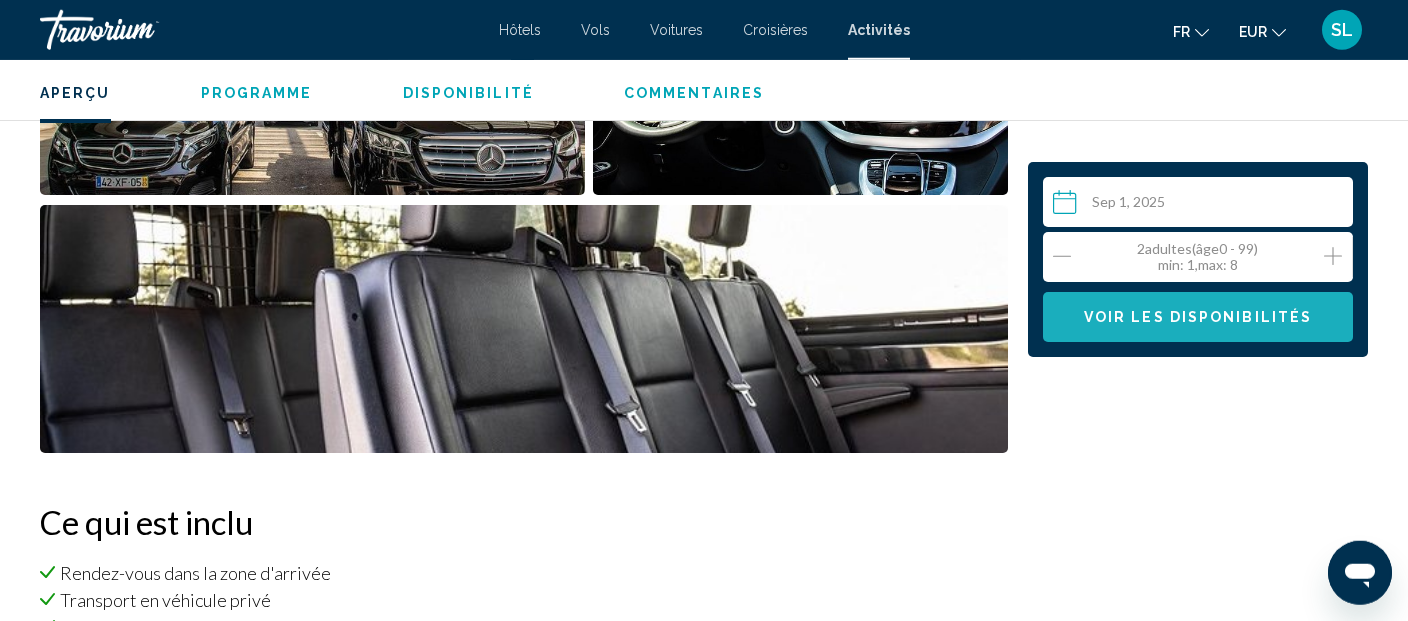 click on "Voir les disponibilités" at bounding box center [1198, 317] 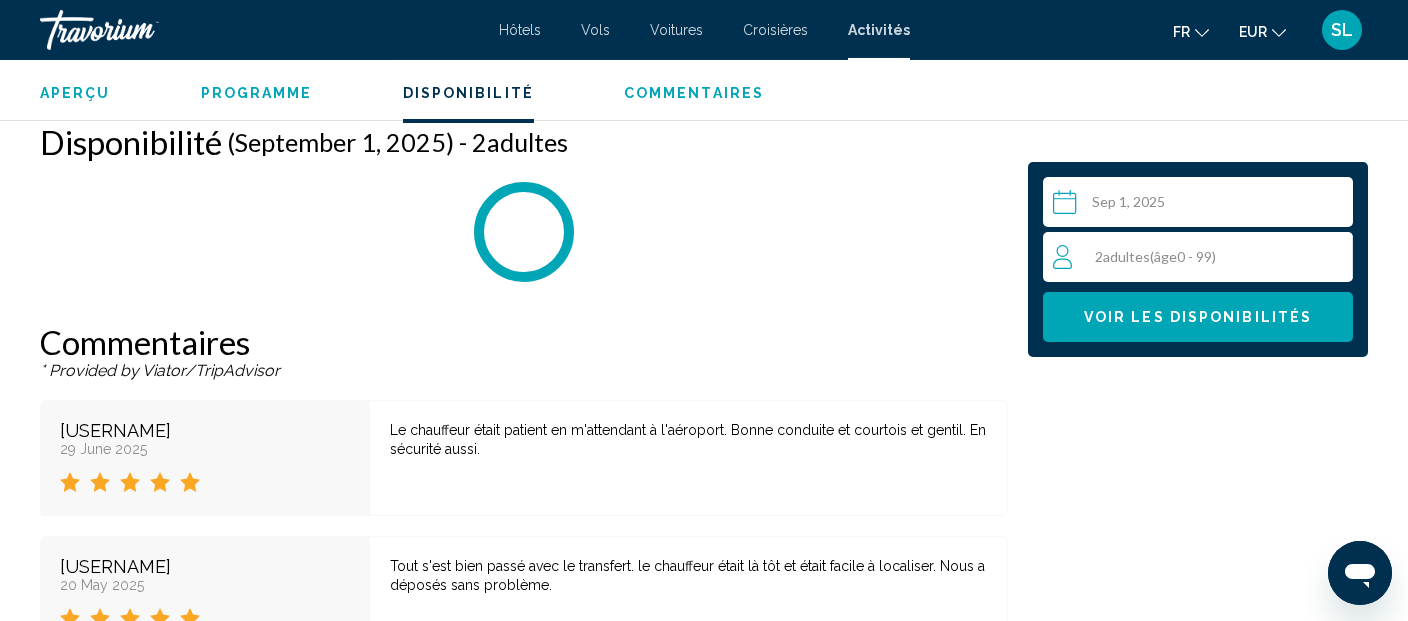 scroll, scrollTop: 3047, scrollLeft: 0, axis: vertical 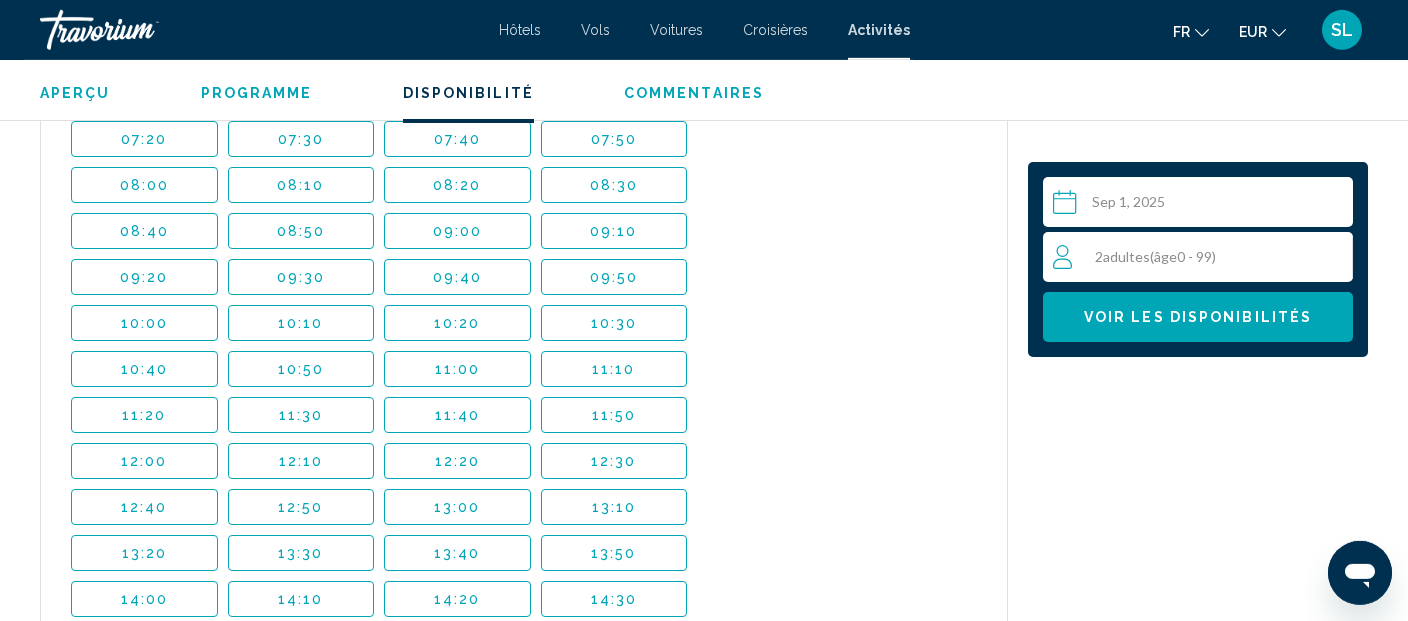 click on "12:50" at bounding box center [301, 507] 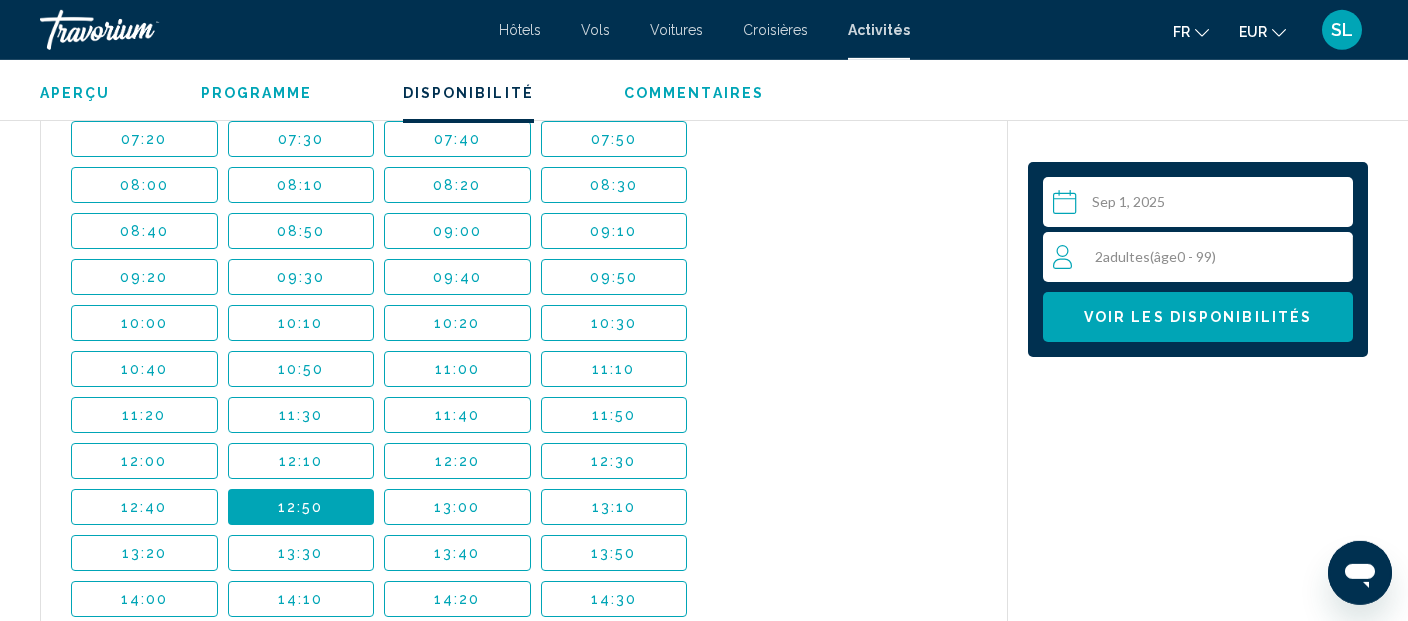 click on "Voir les disponibilités" at bounding box center [1198, 317] 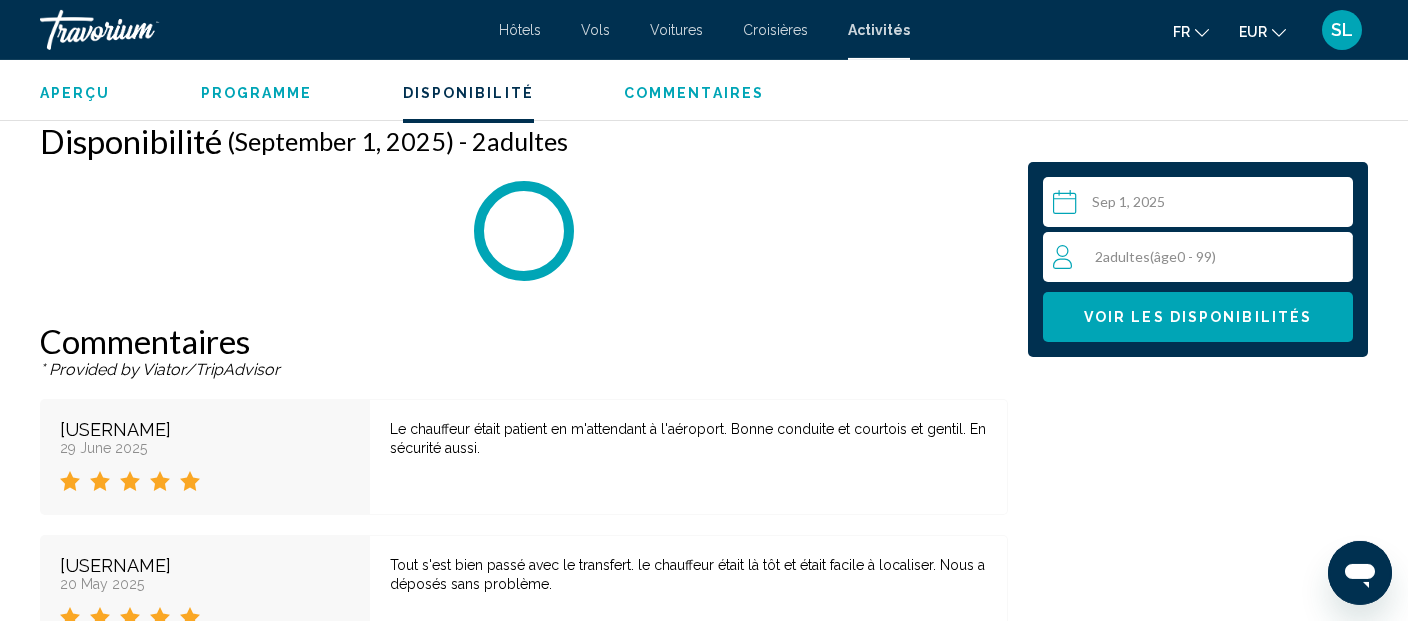 scroll, scrollTop: 3047, scrollLeft: 0, axis: vertical 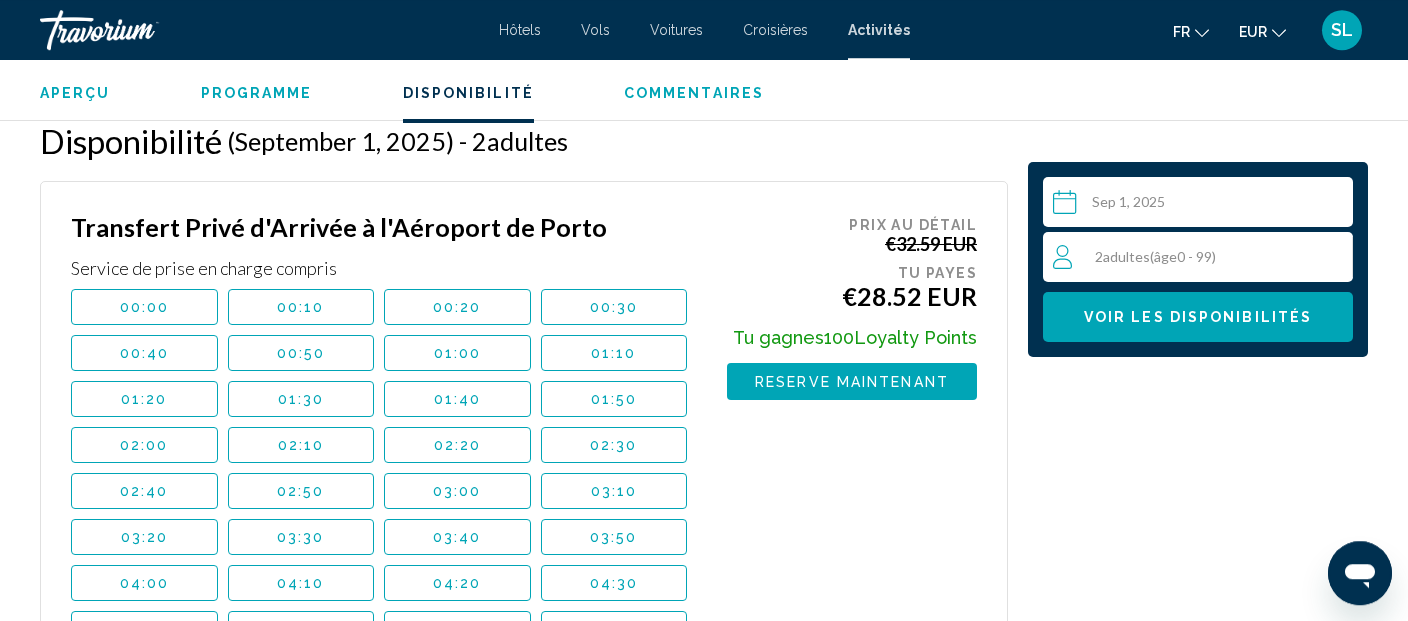 click on "Reserve maintenant" at bounding box center [852, 382] 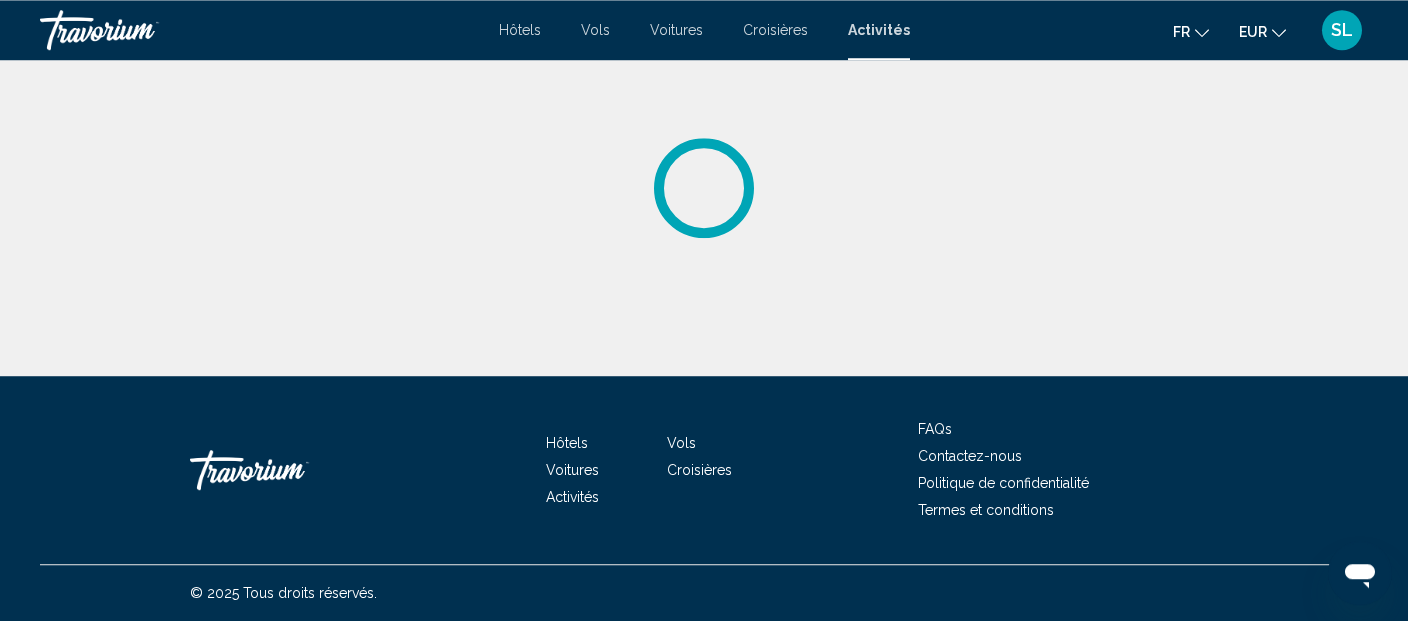 scroll, scrollTop: 0, scrollLeft: 0, axis: both 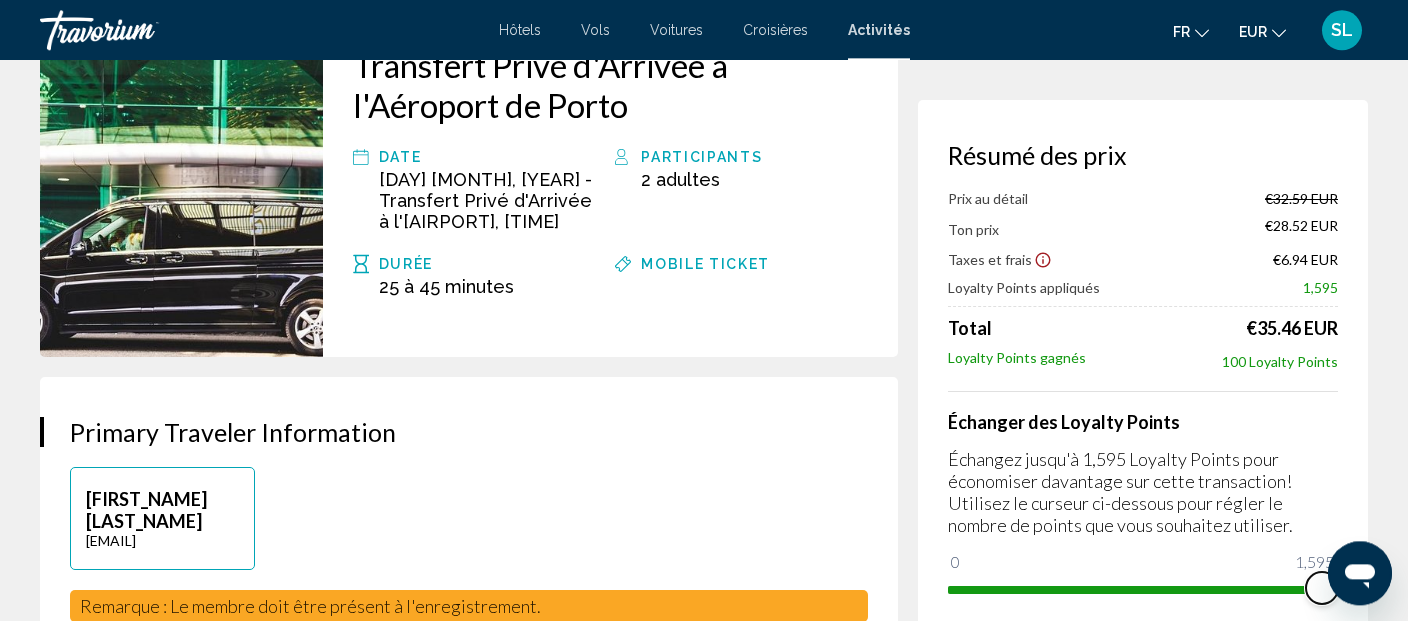 drag, startPoint x: 961, startPoint y: 566, endPoint x: 1405, endPoint y: 580, distance: 444.22067 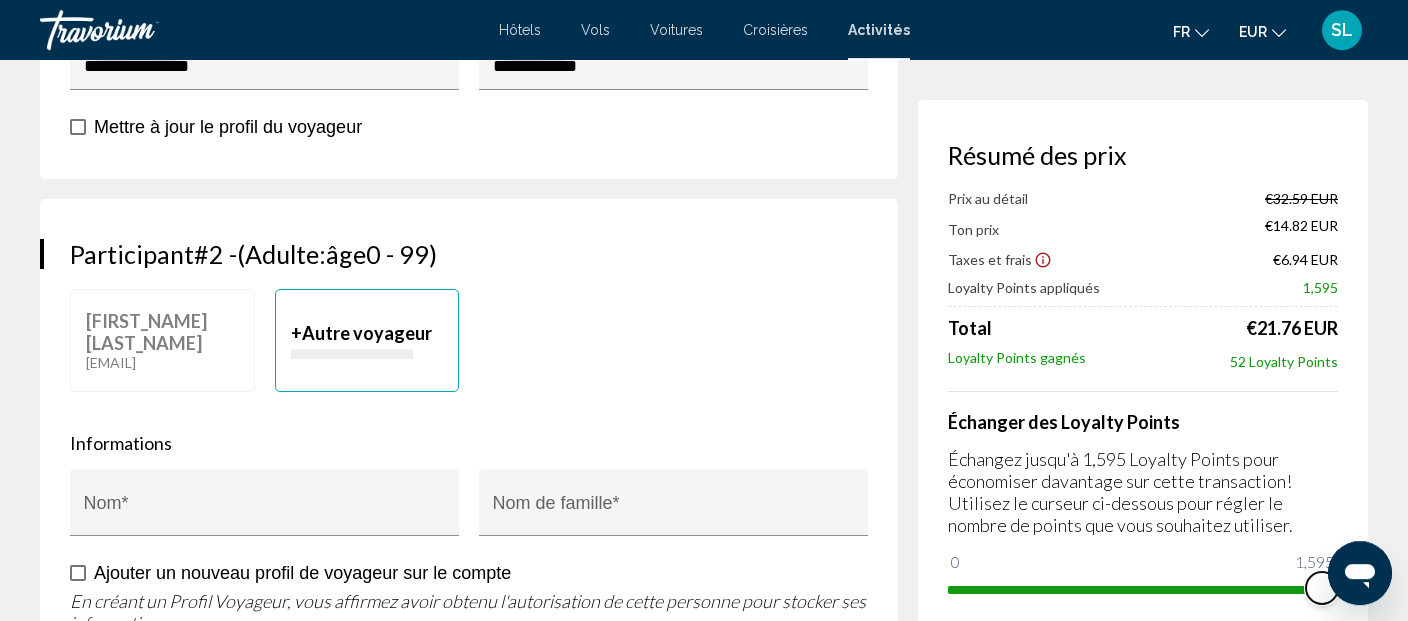 scroll, scrollTop: 1018, scrollLeft: 0, axis: vertical 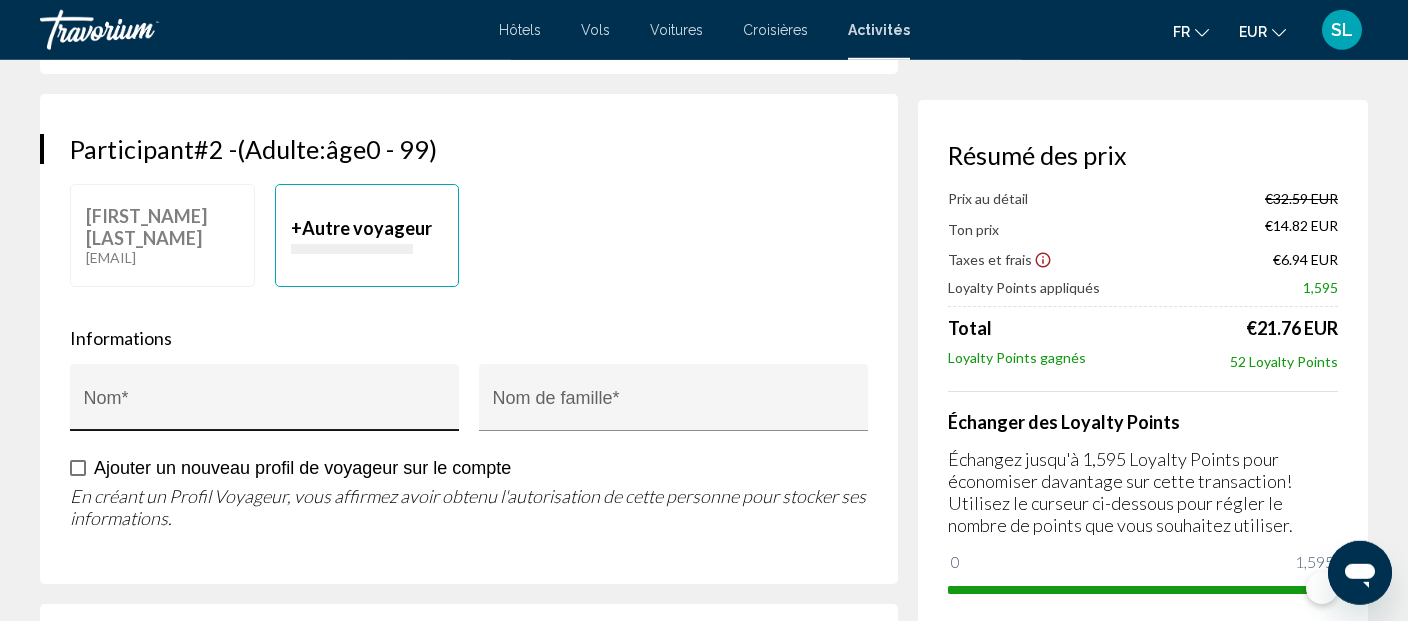 click on "Nom  *" at bounding box center (265, 404) 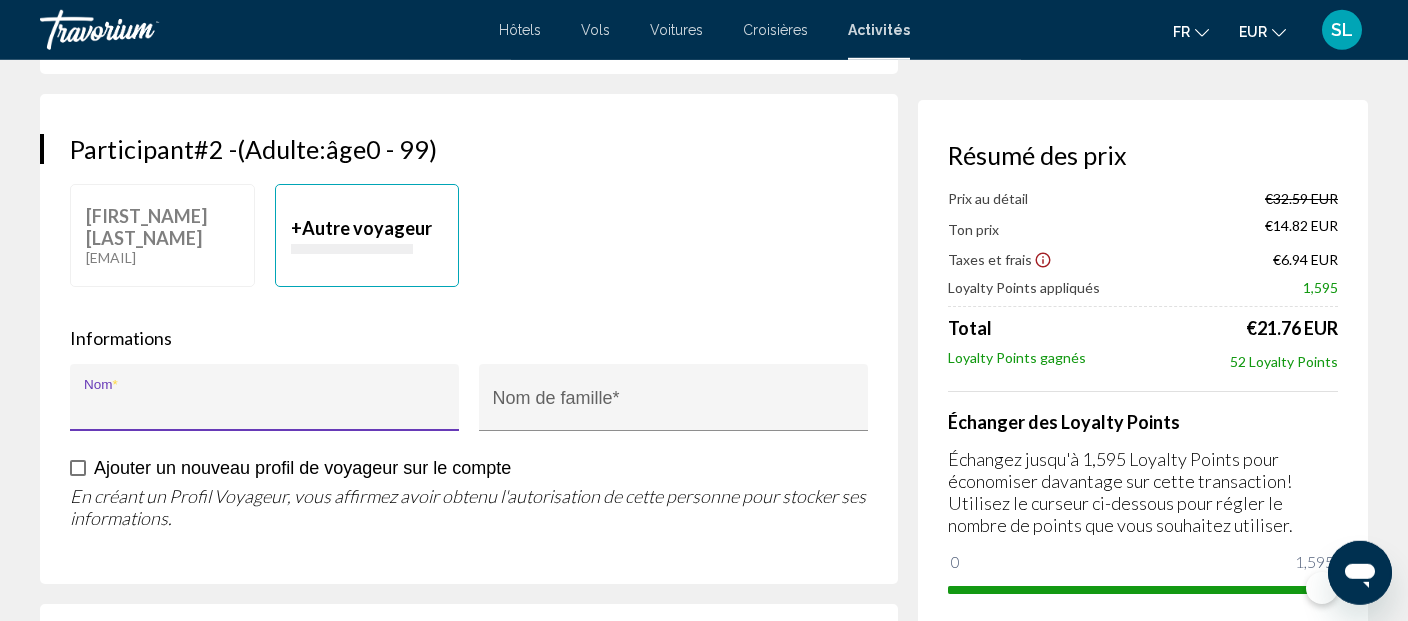 type on "*" 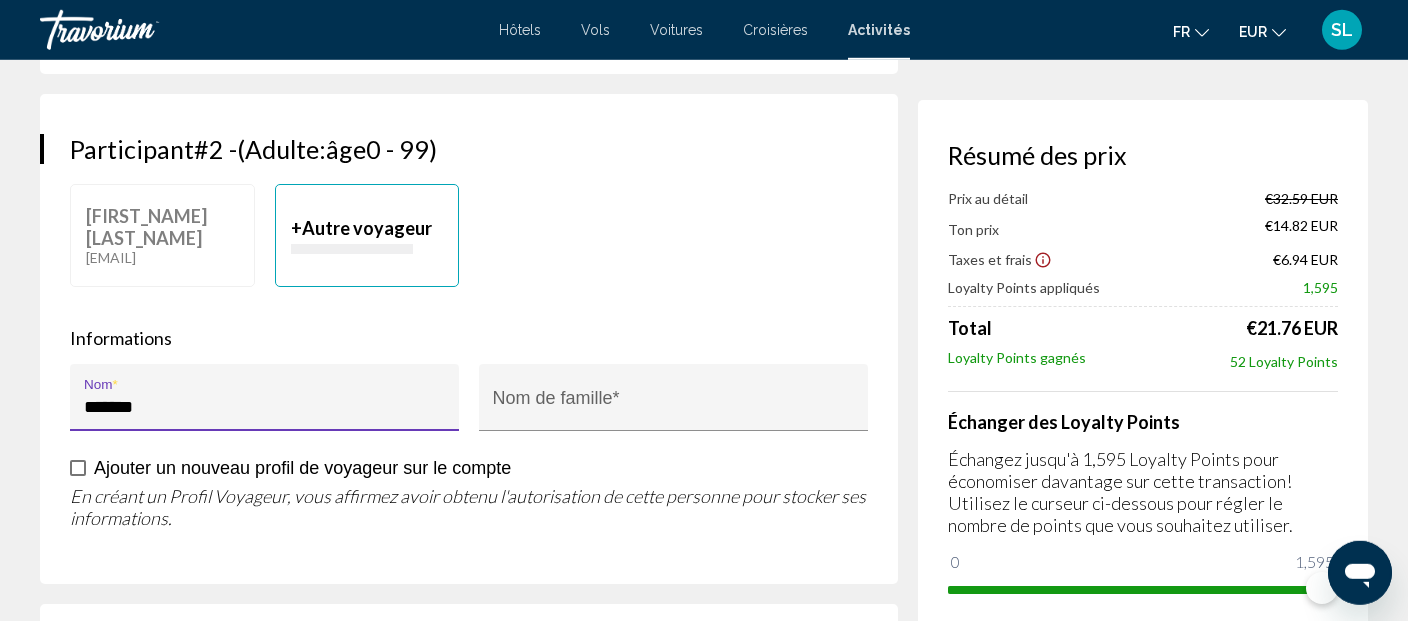type on "*******" 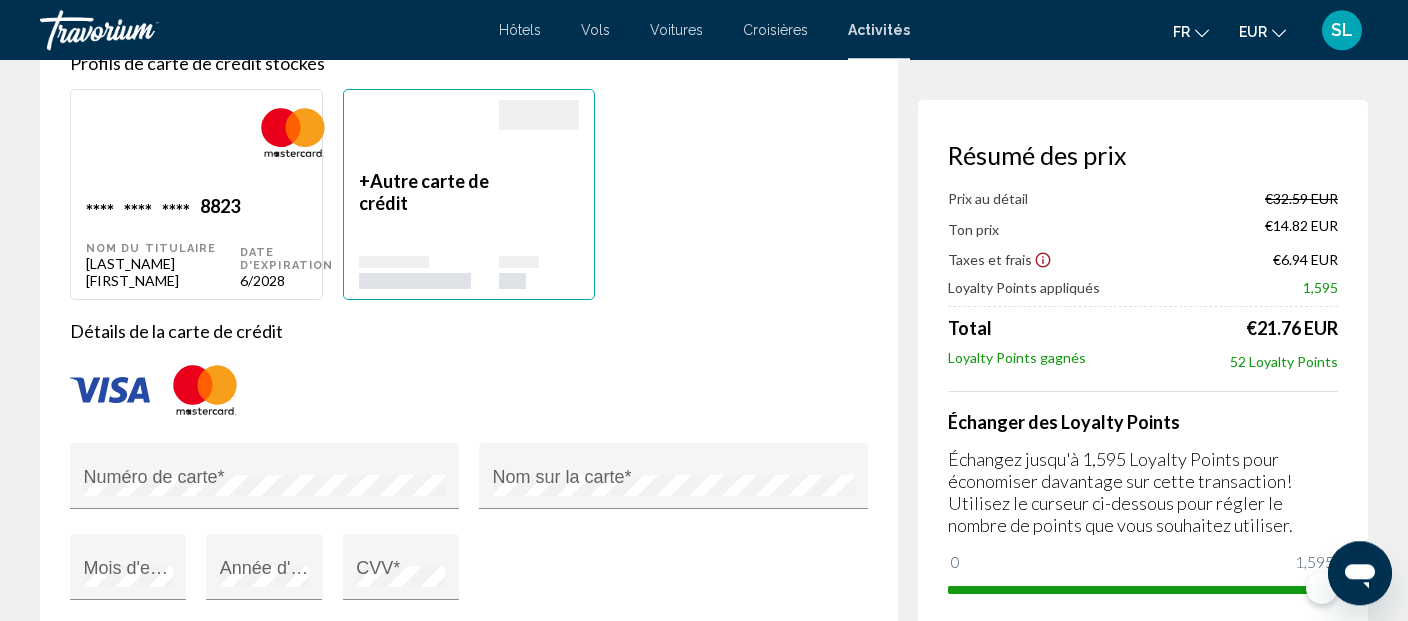 scroll, scrollTop: 2092, scrollLeft: 0, axis: vertical 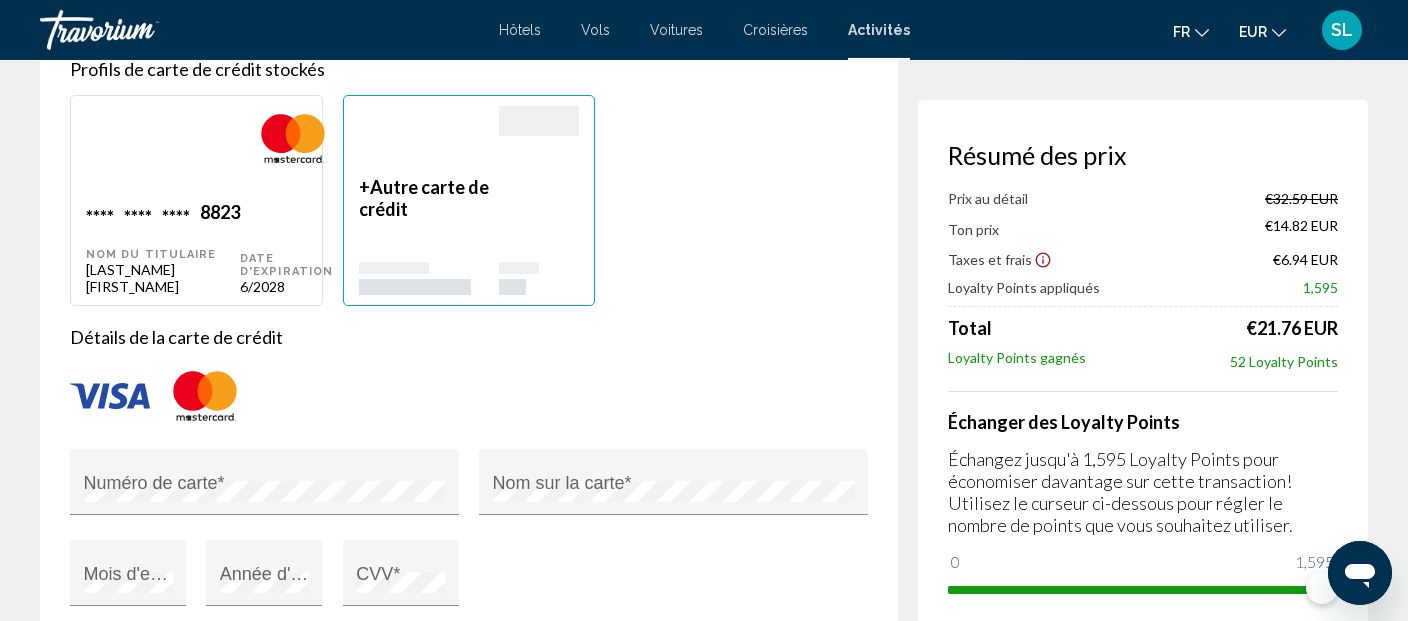 type on "*****" 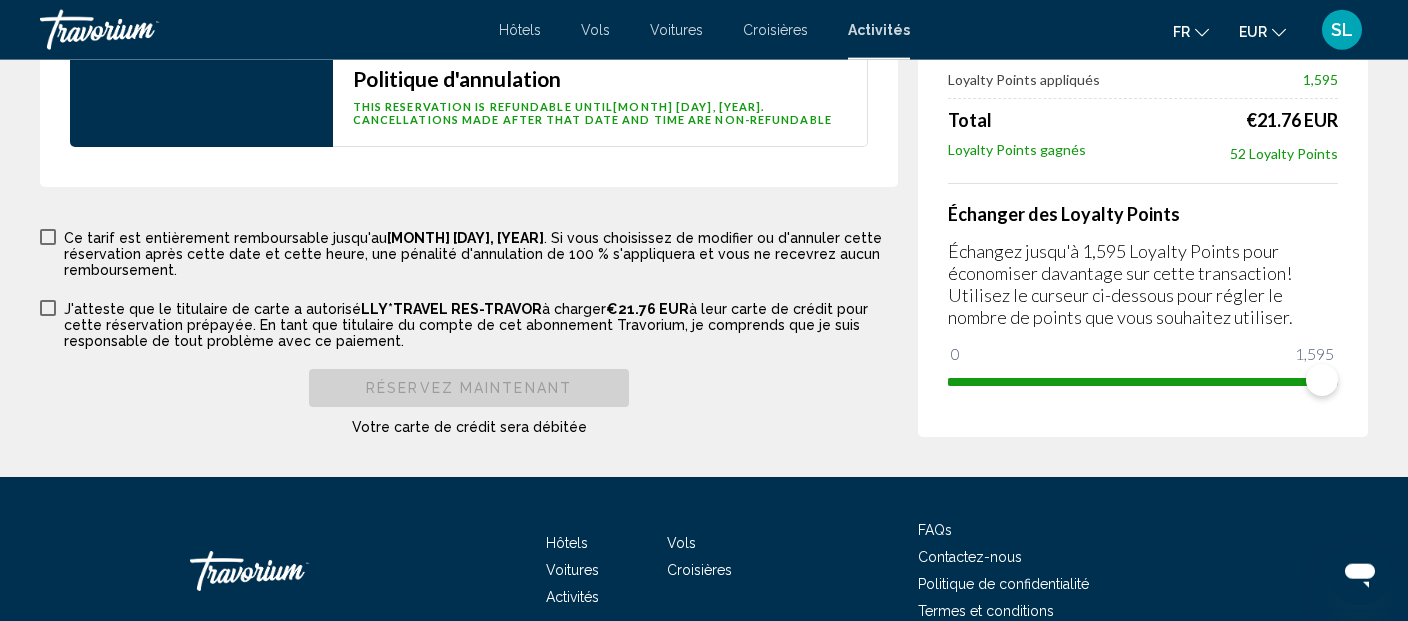 scroll, scrollTop: 3928, scrollLeft: 0, axis: vertical 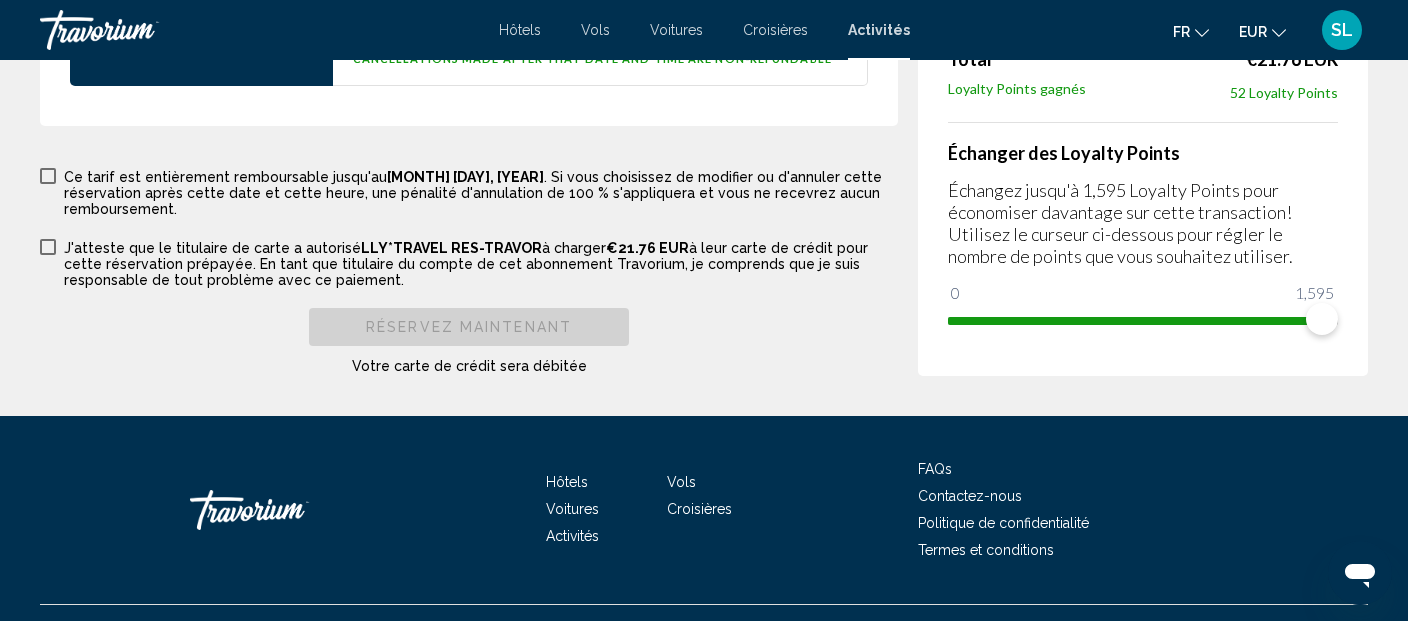 click at bounding box center (48, 176) 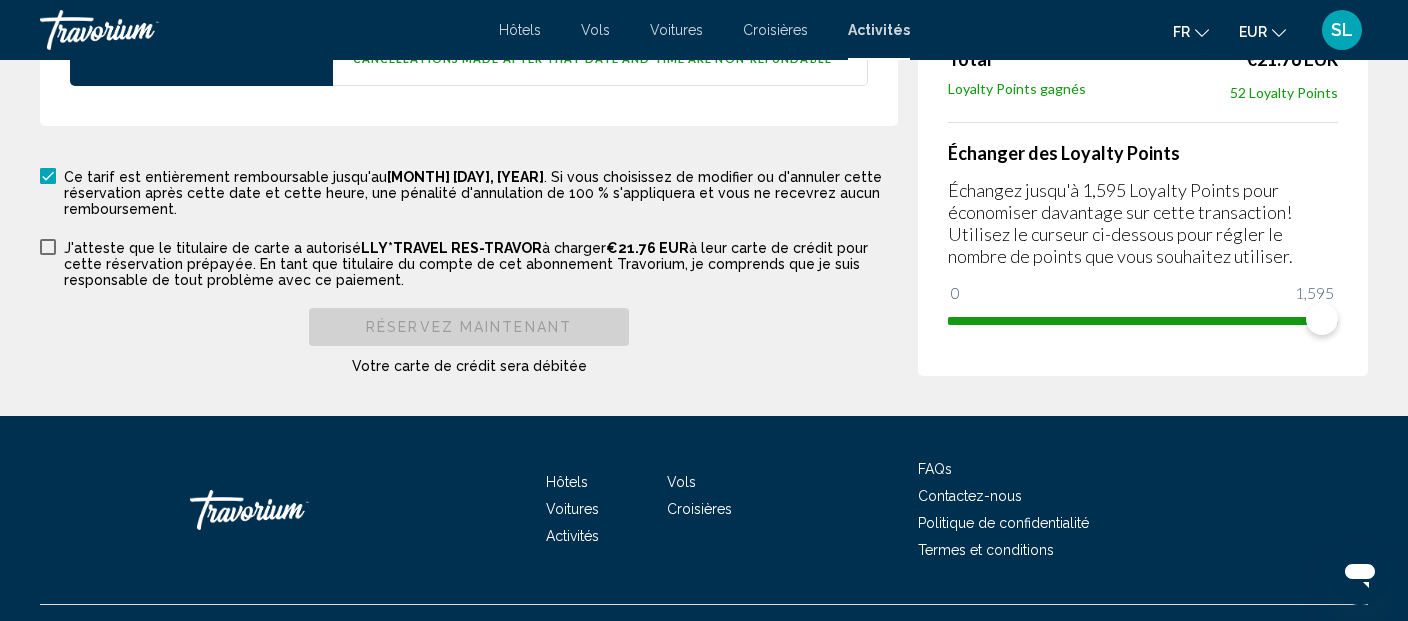 click on "J'atteste que le titulaire de carte a autorisé  LLY*TRAVEL RES-TRAVOR  à charger   €21.76 EUR   à leur carte de crédit pour cette réservation prépayée. En tant que titulaire du compte de cet abonnement Travorium, je comprends que je suis responsable de tout problème avec ce paiement." at bounding box center [469, 262] 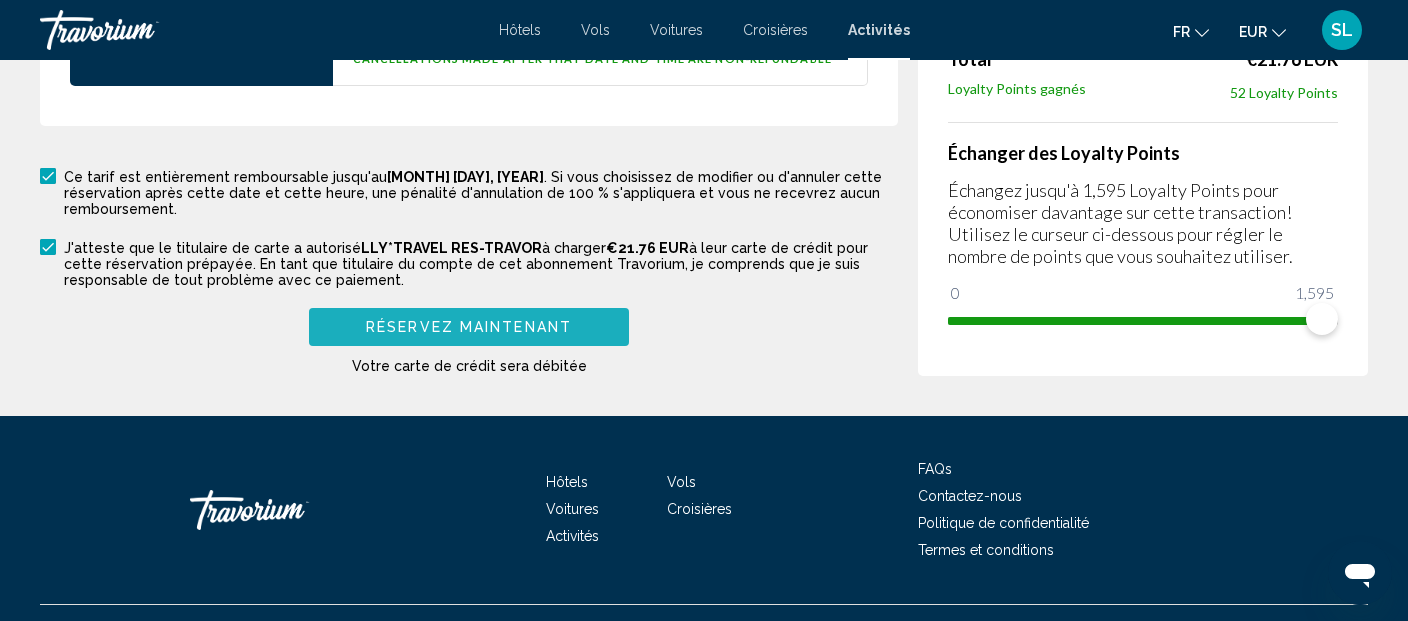click on "Réservez maintenant" at bounding box center [469, 328] 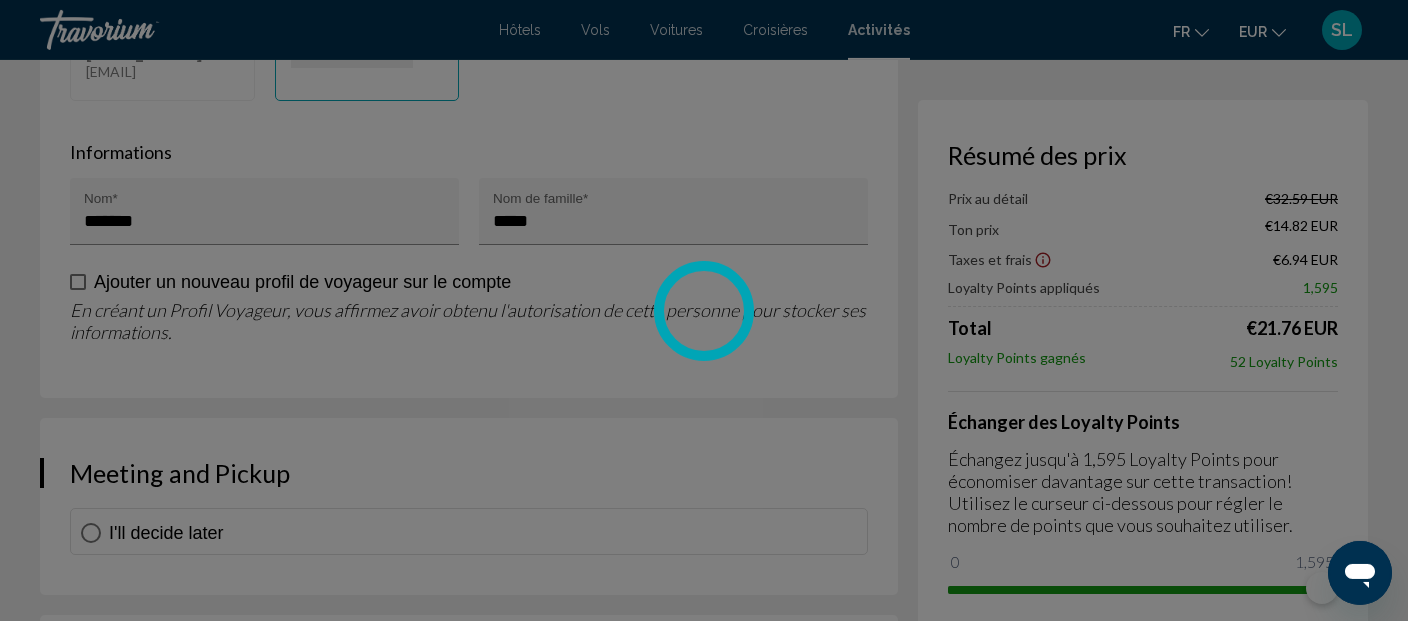 scroll, scrollTop: 1177, scrollLeft: 0, axis: vertical 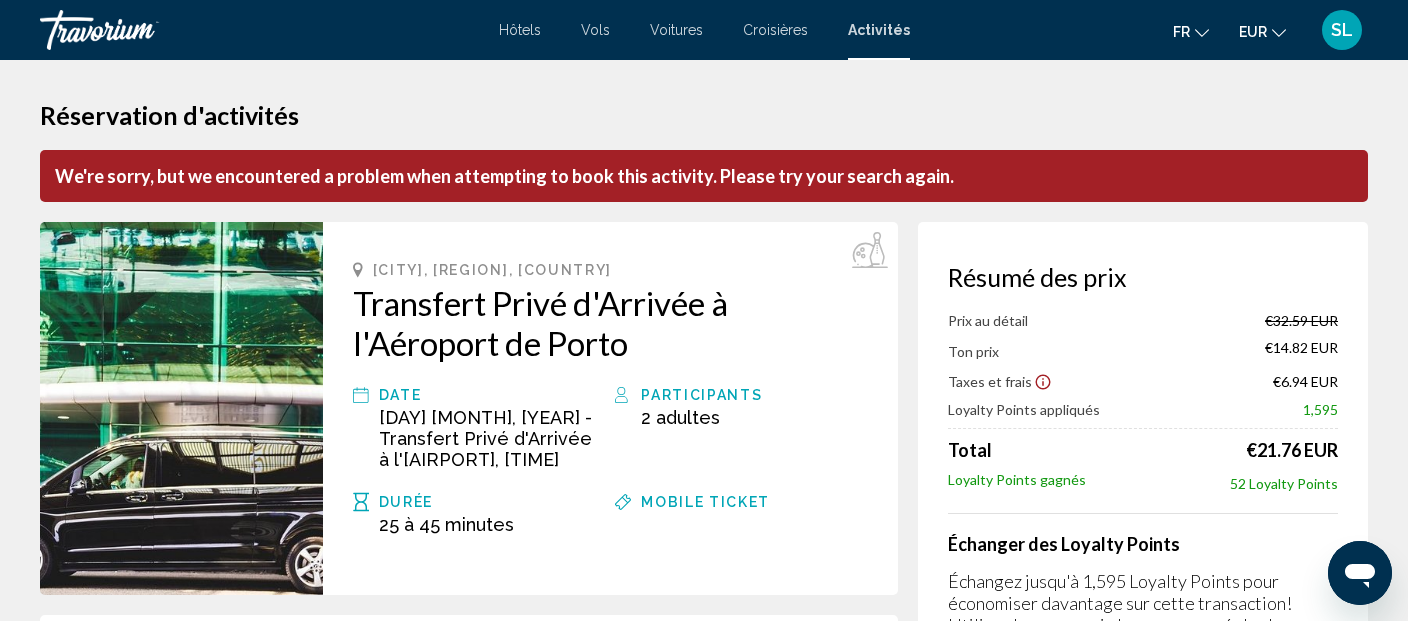 click on "Activités" at bounding box center (879, 30) 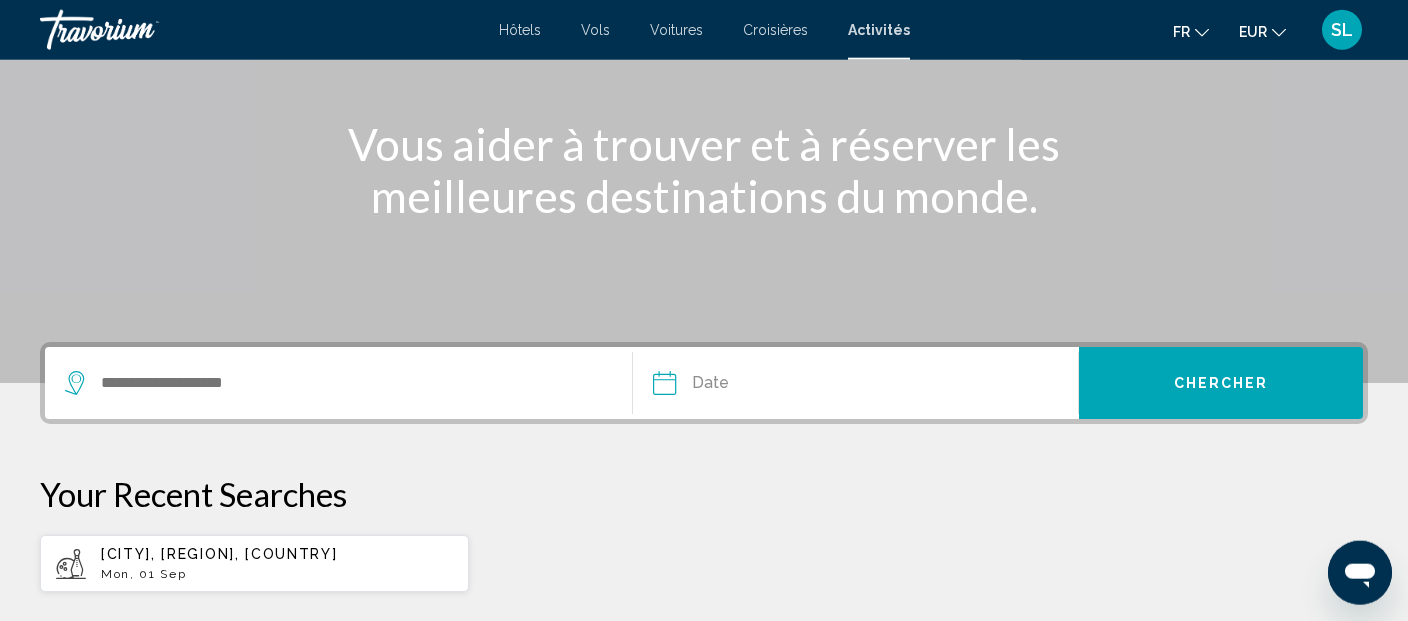 scroll, scrollTop: 229, scrollLeft: 0, axis: vertical 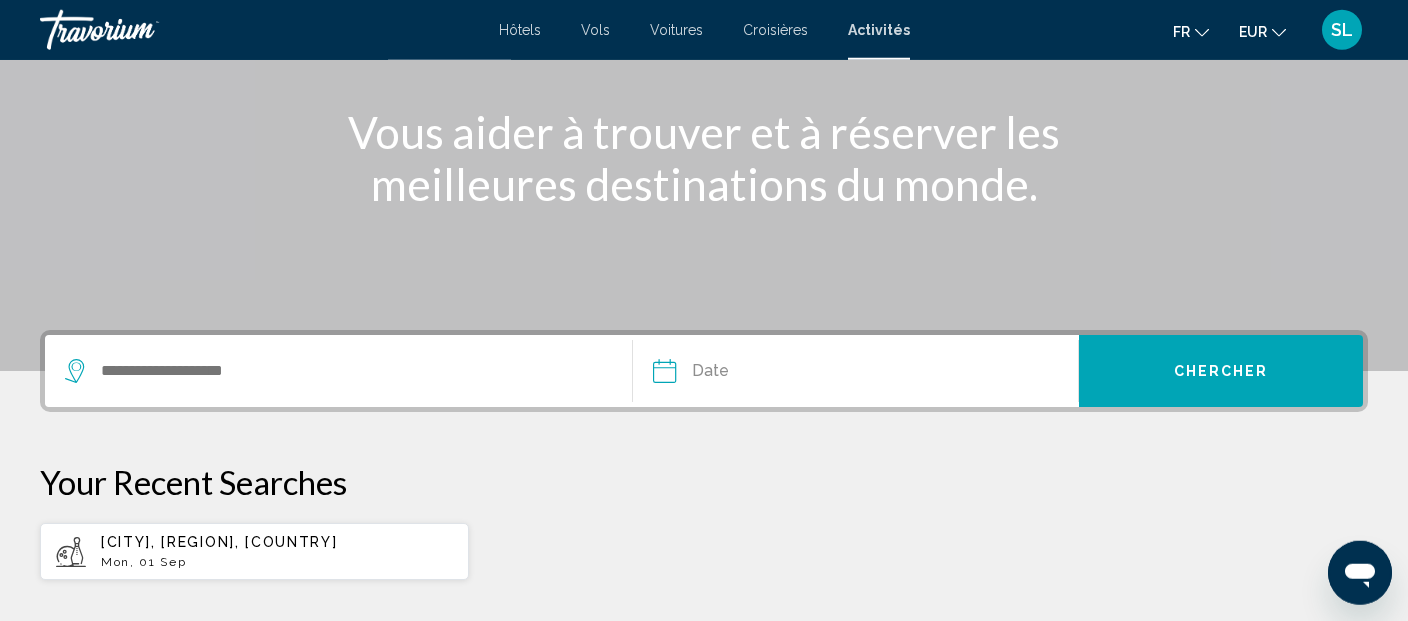 click on "[CITY], [REGION], [COUNTRY]  [DAY_OF_WEEK], [DAY] [MONTH]" at bounding box center [254, 551] 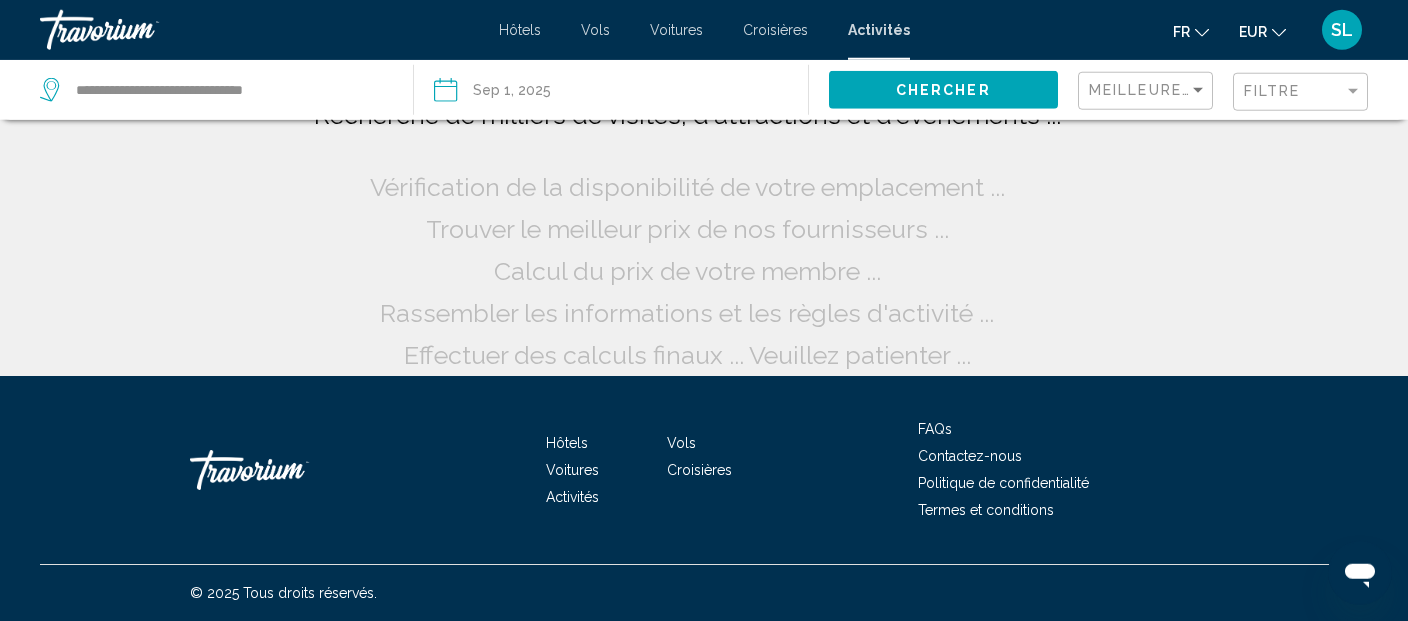 scroll, scrollTop: 0, scrollLeft: 0, axis: both 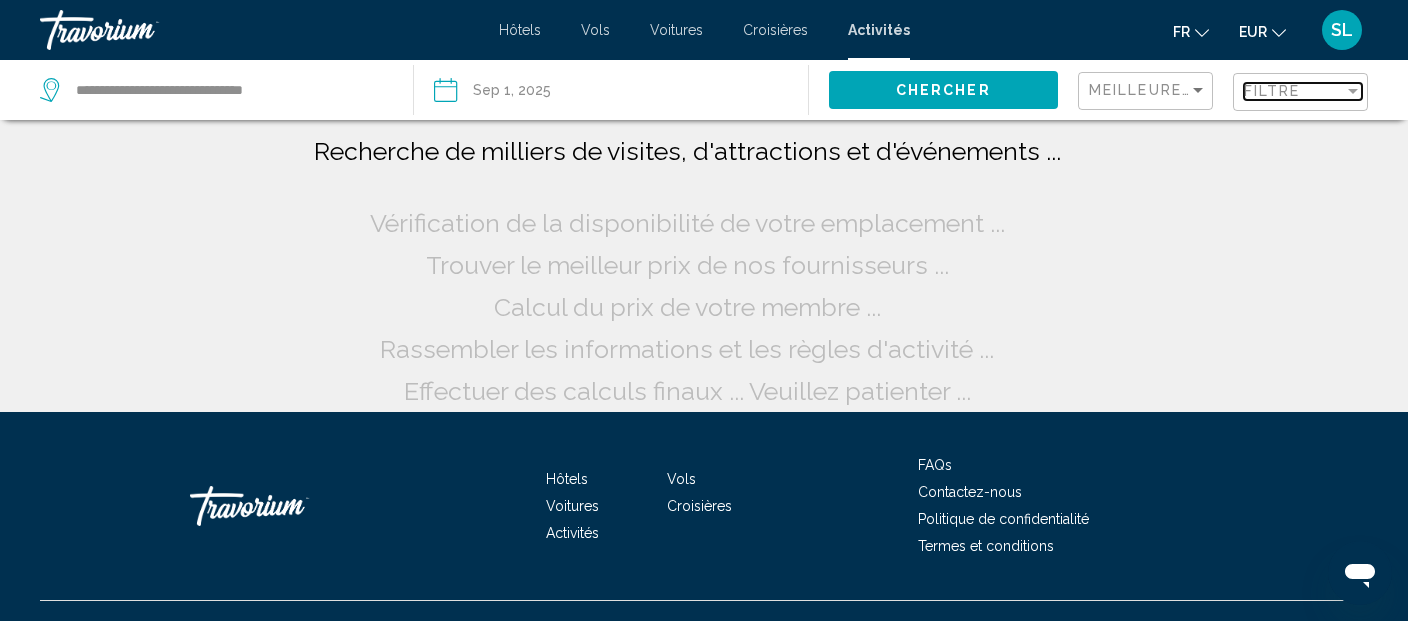 click on "Filtre" at bounding box center [1294, 91] 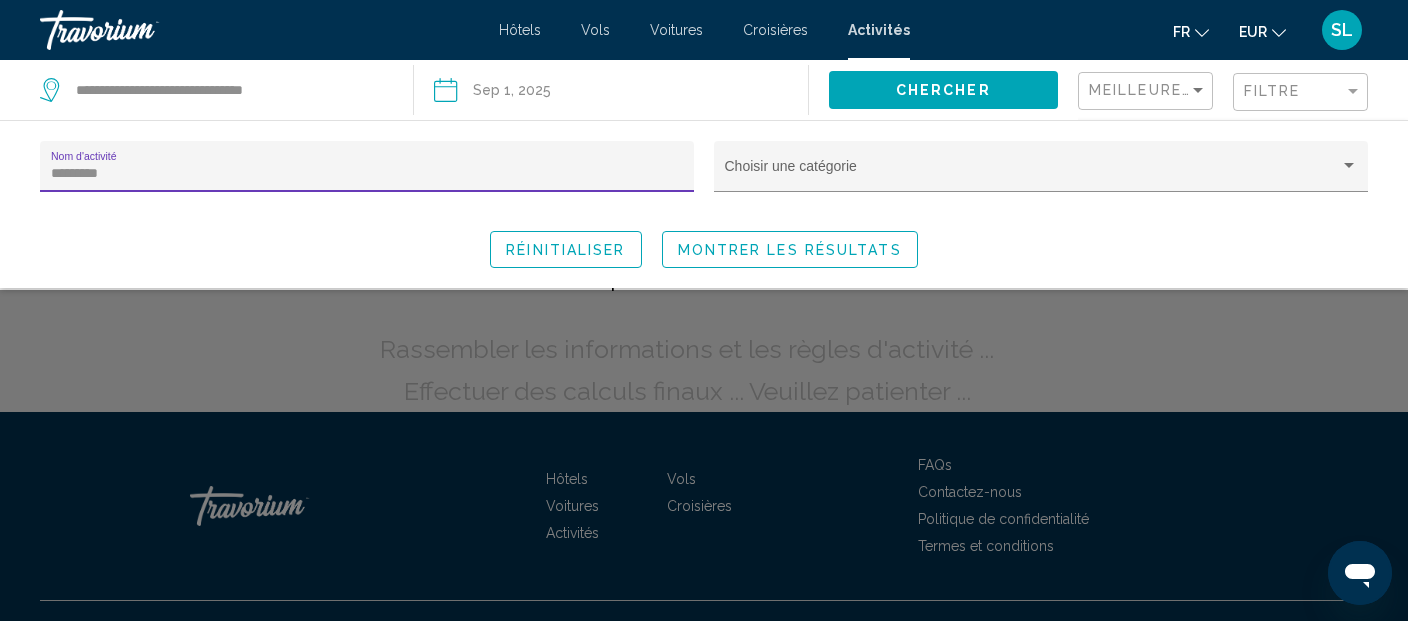 type on "*********" 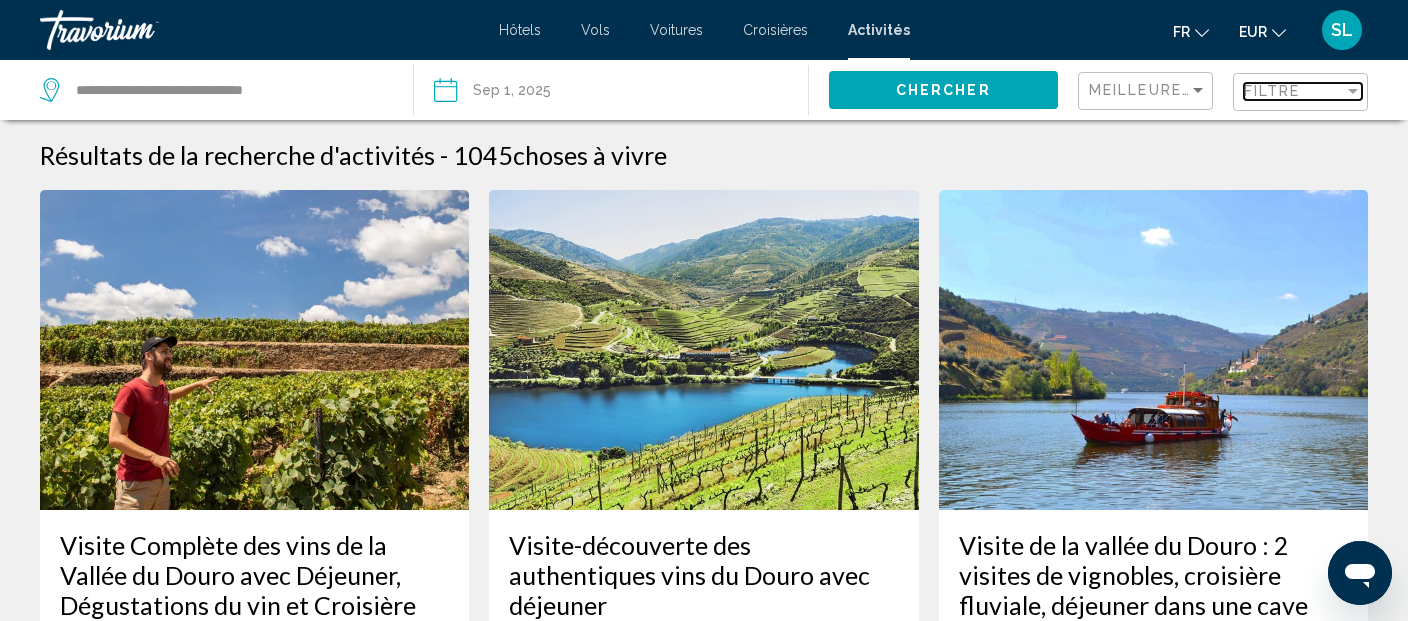 click on "Filtre" at bounding box center (1294, 91) 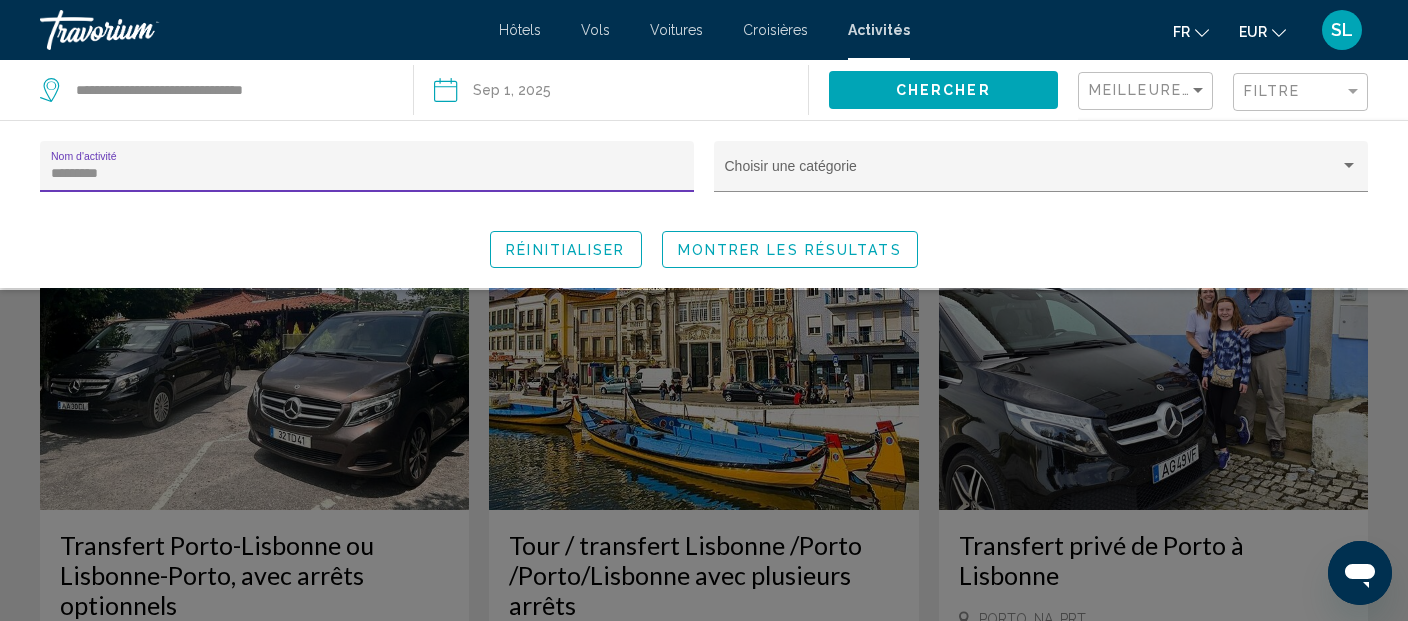 type on "*********" 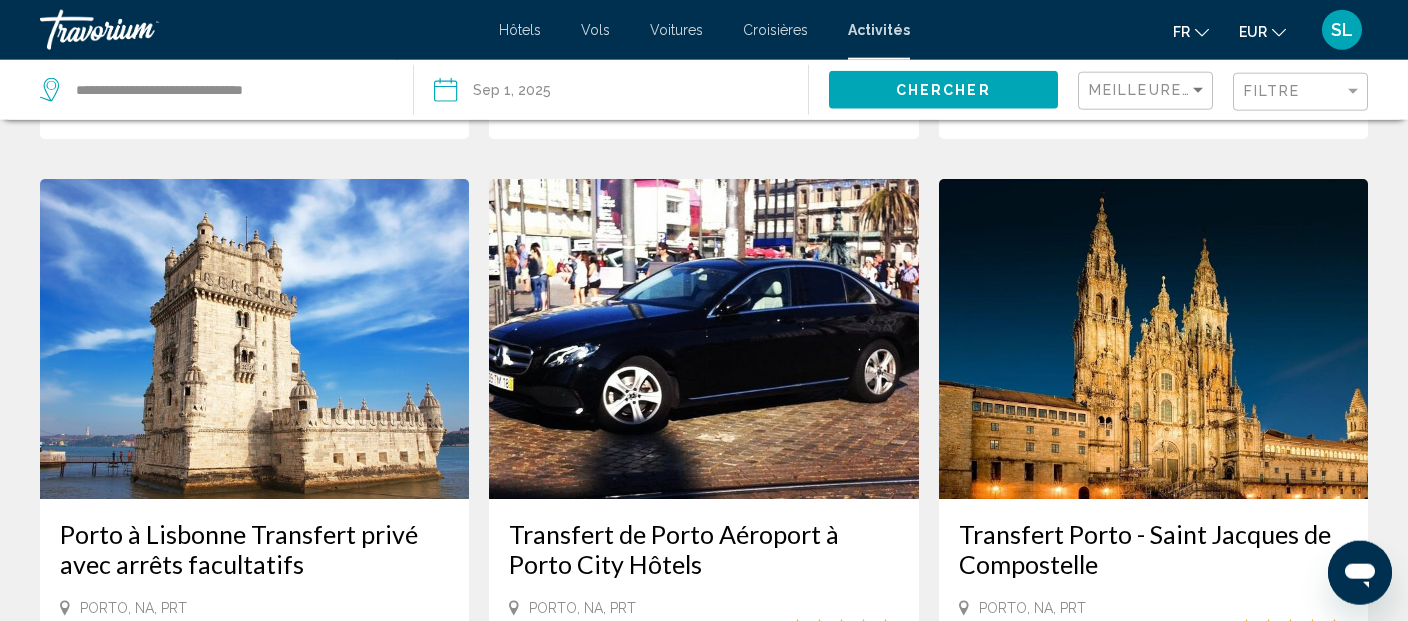 scroll, scrollTop: 1836, scrollLeft: 0, axis: vertical 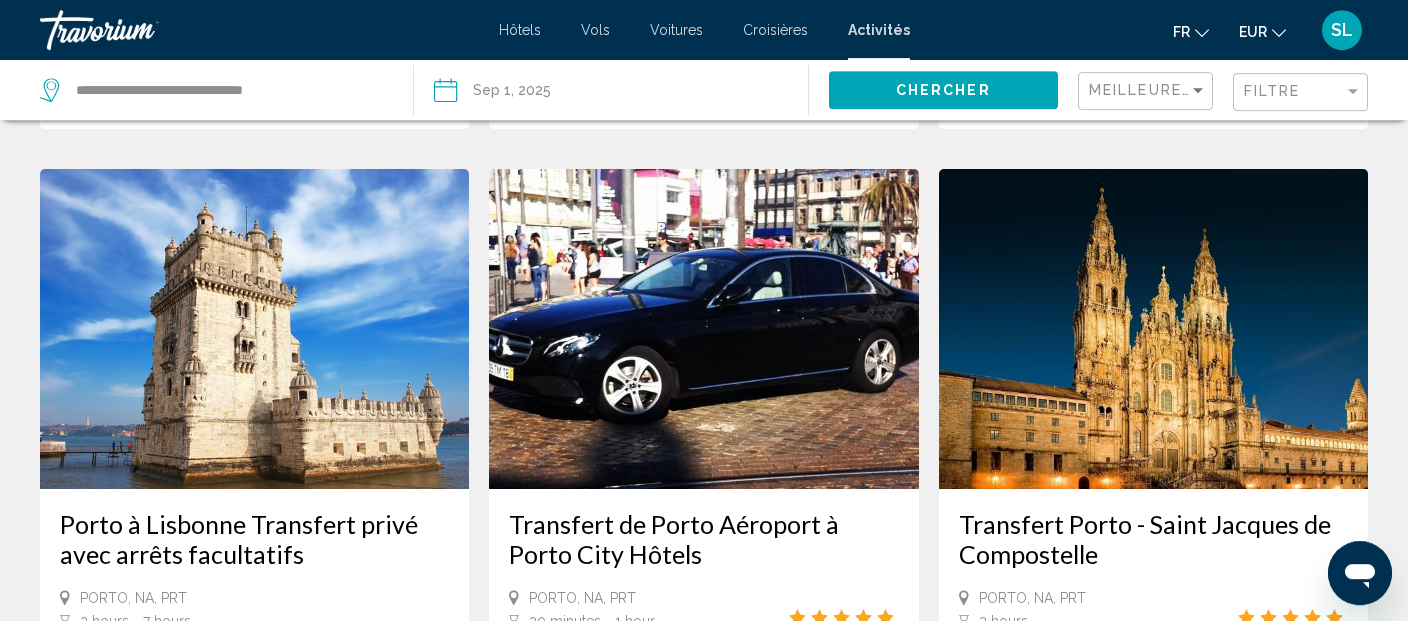 click at bounding box center [703, 329] 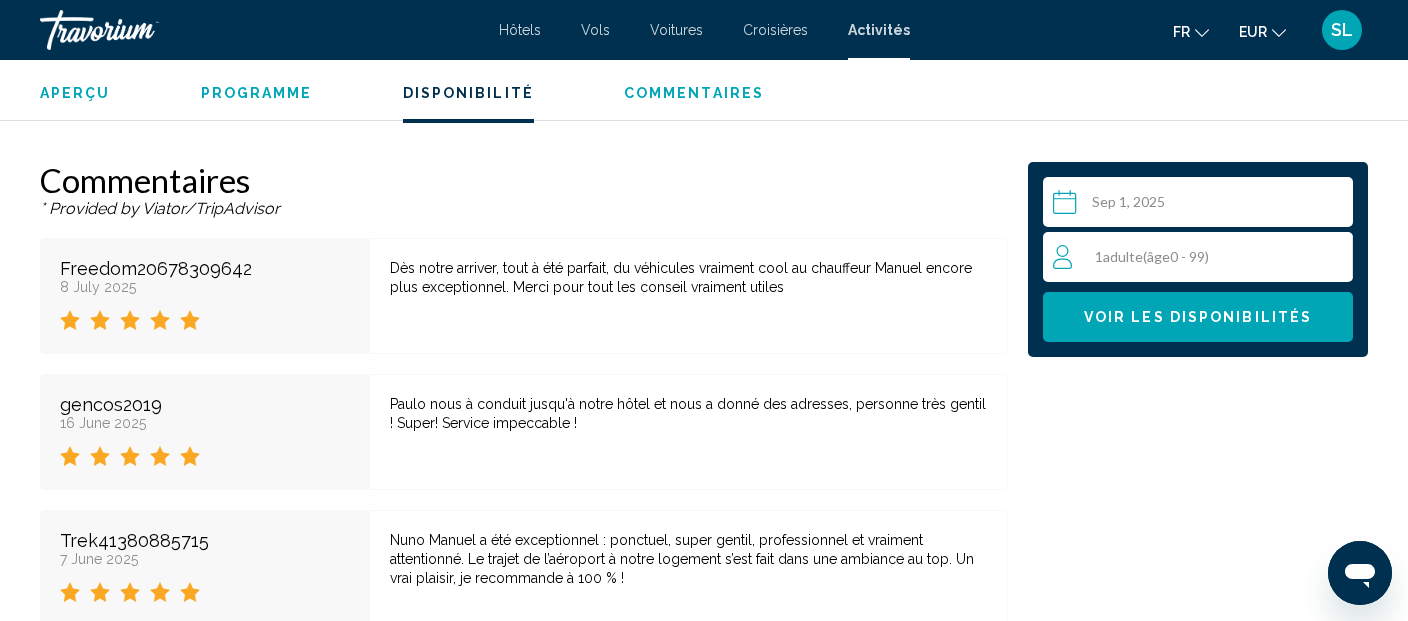scroll, scrollTop: 4476, scrollLeft: 0, axis: vertical 